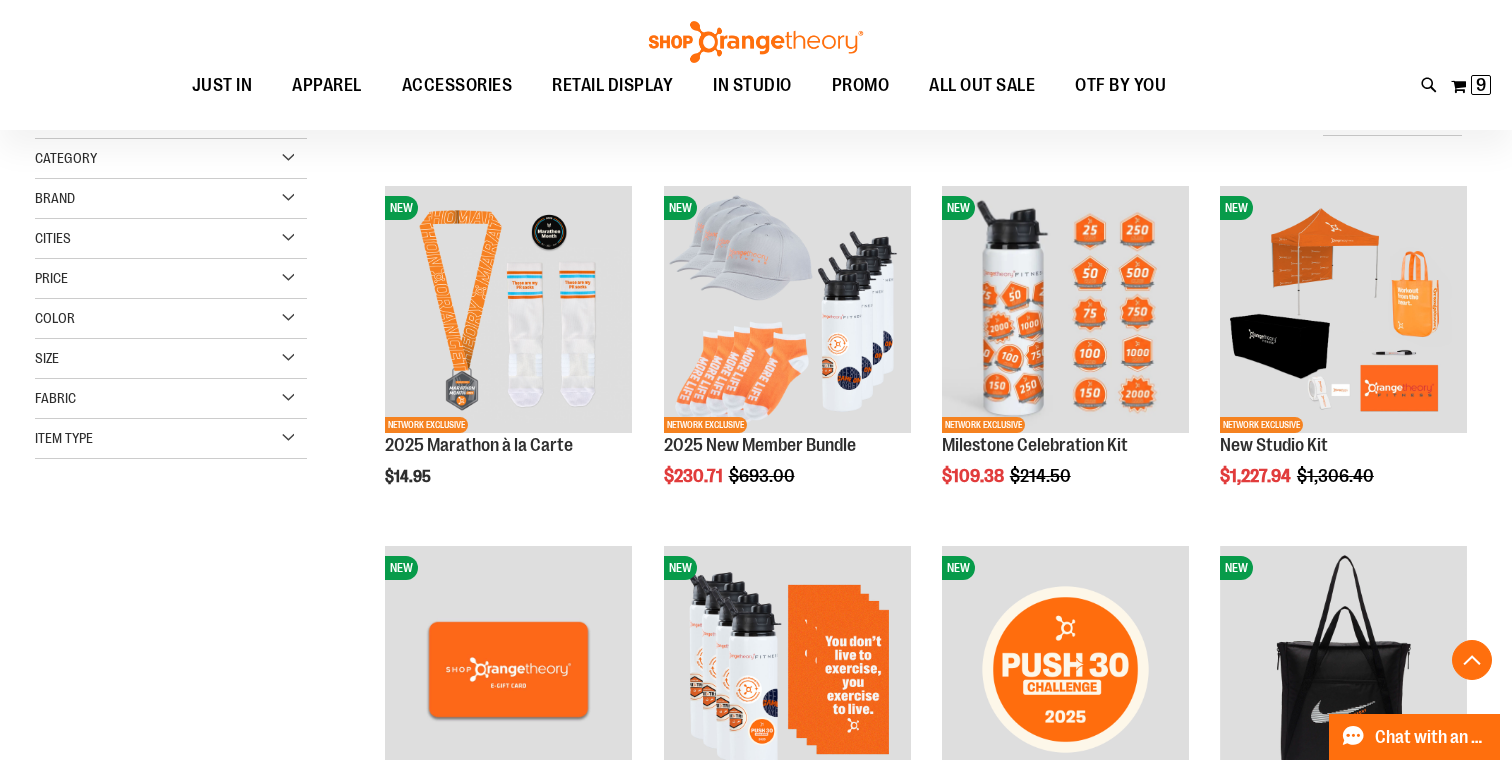 scroll, scrollTop: 1142, scrollLeft: 0, axis: vertical 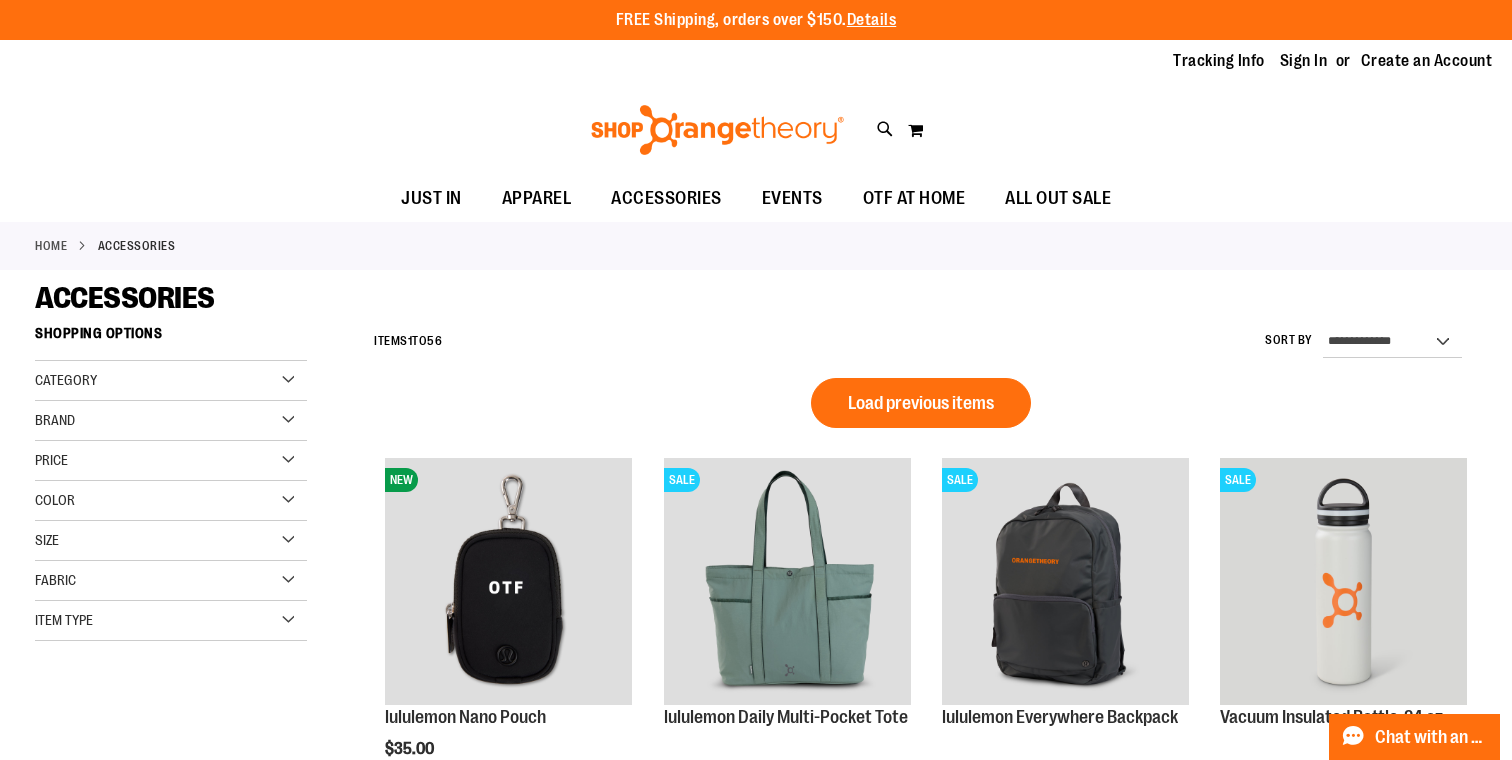 click on "Tracking Info
Sign In
Return to Procurement
Create an Account" at bounding box center [756, 61] 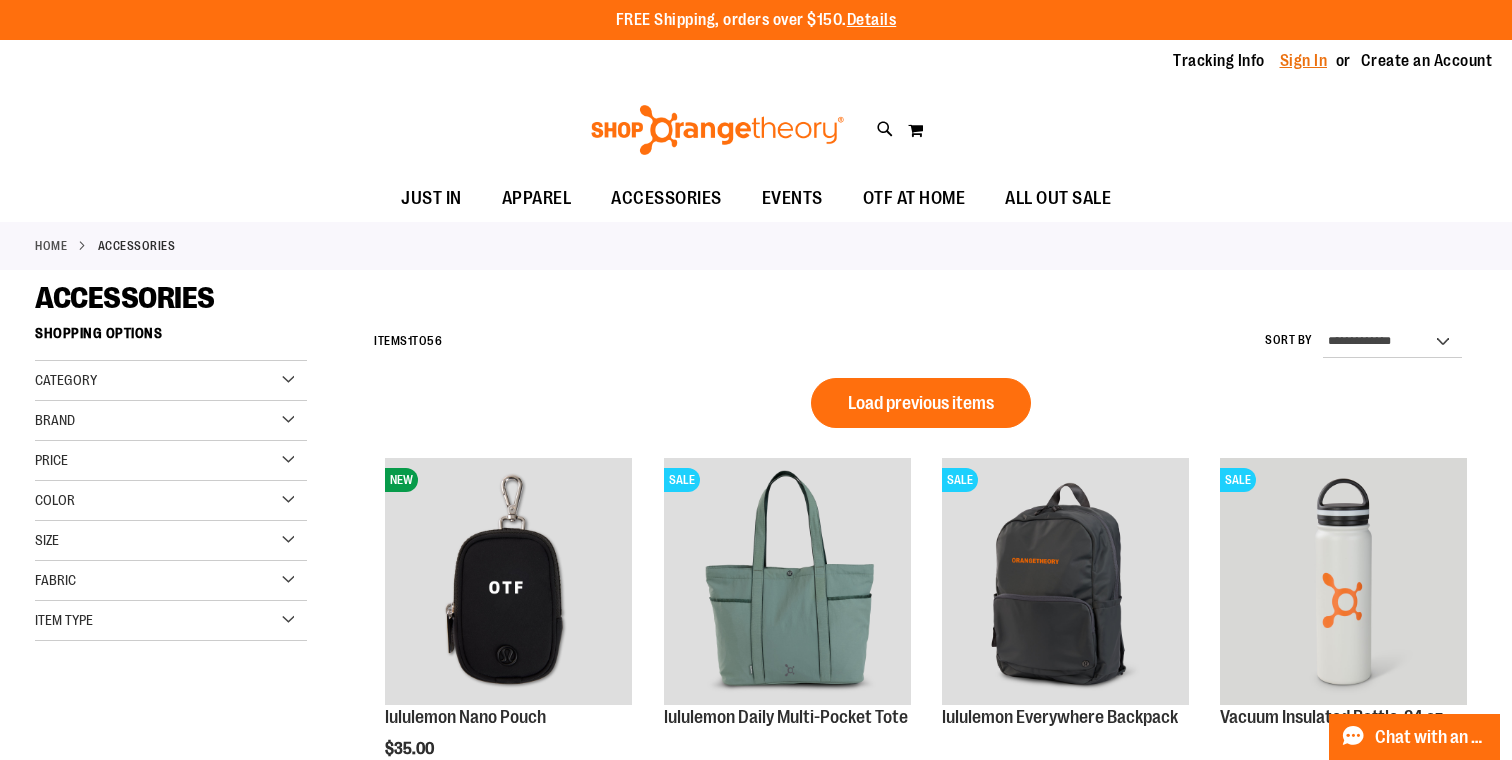 click on "Sign In" at bounding box center [1304, 61] 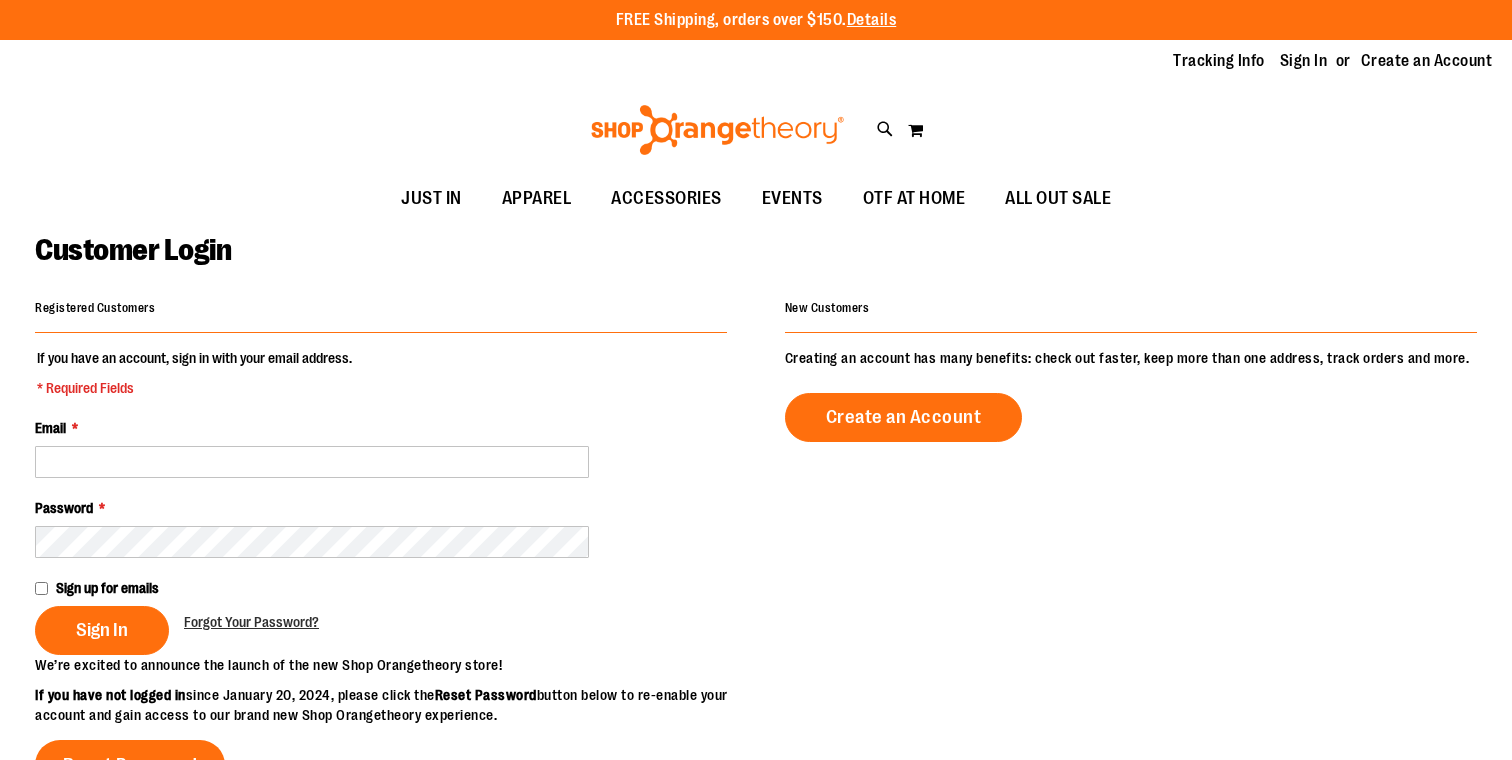 scroll, scrollTop: 0, scrollLeft: 0, axis: both 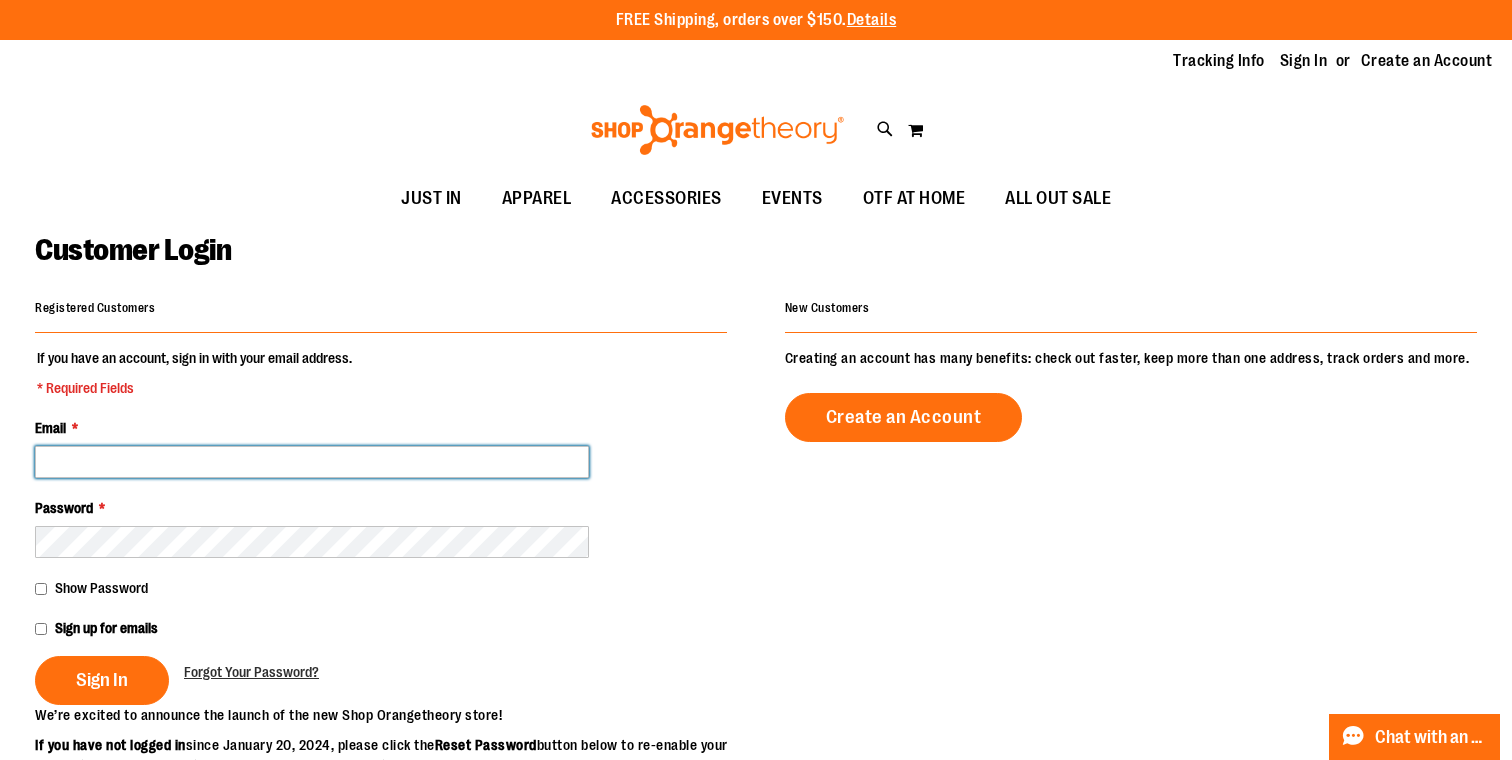 type on "**********" 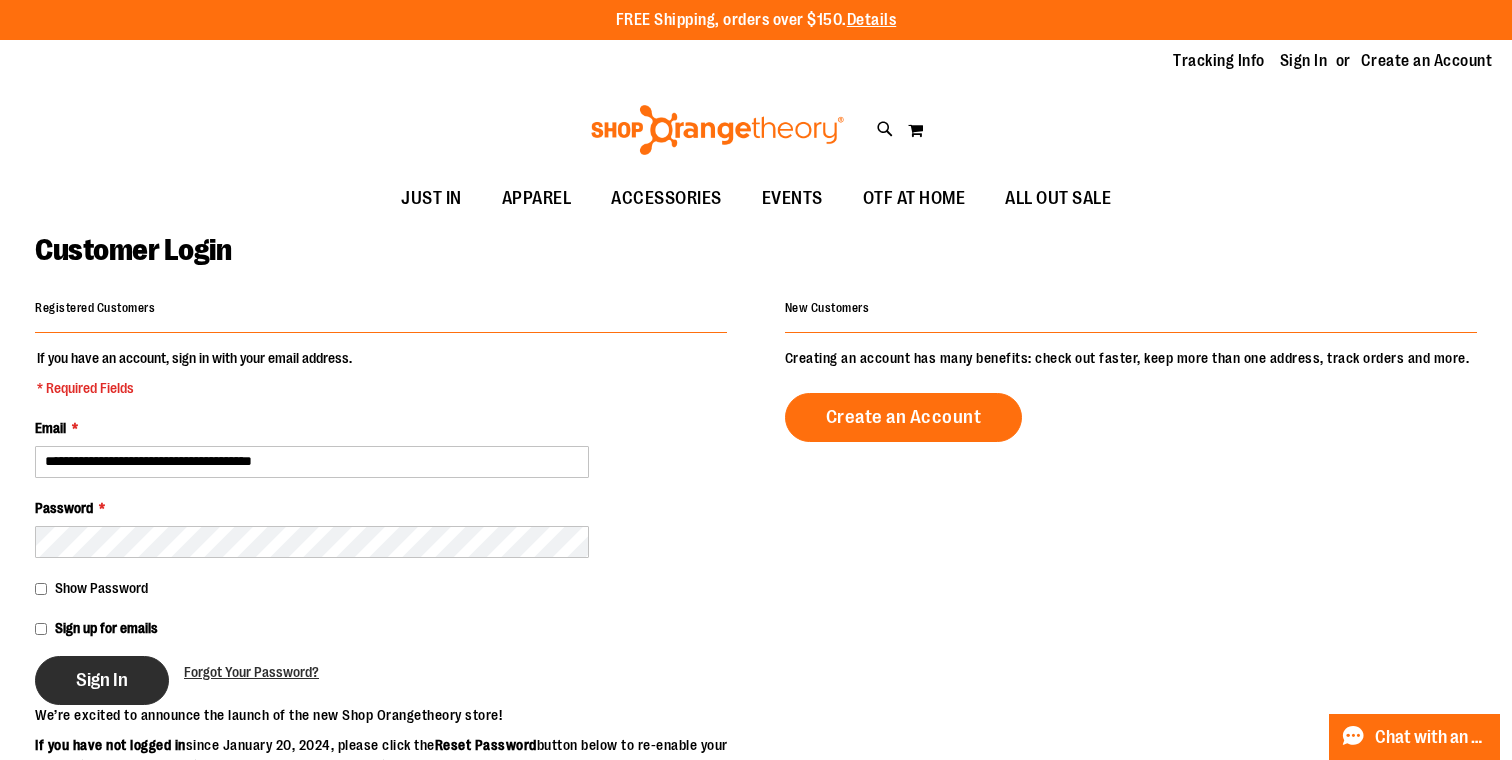 click on "Sign In" at bounding box center (102, 680) 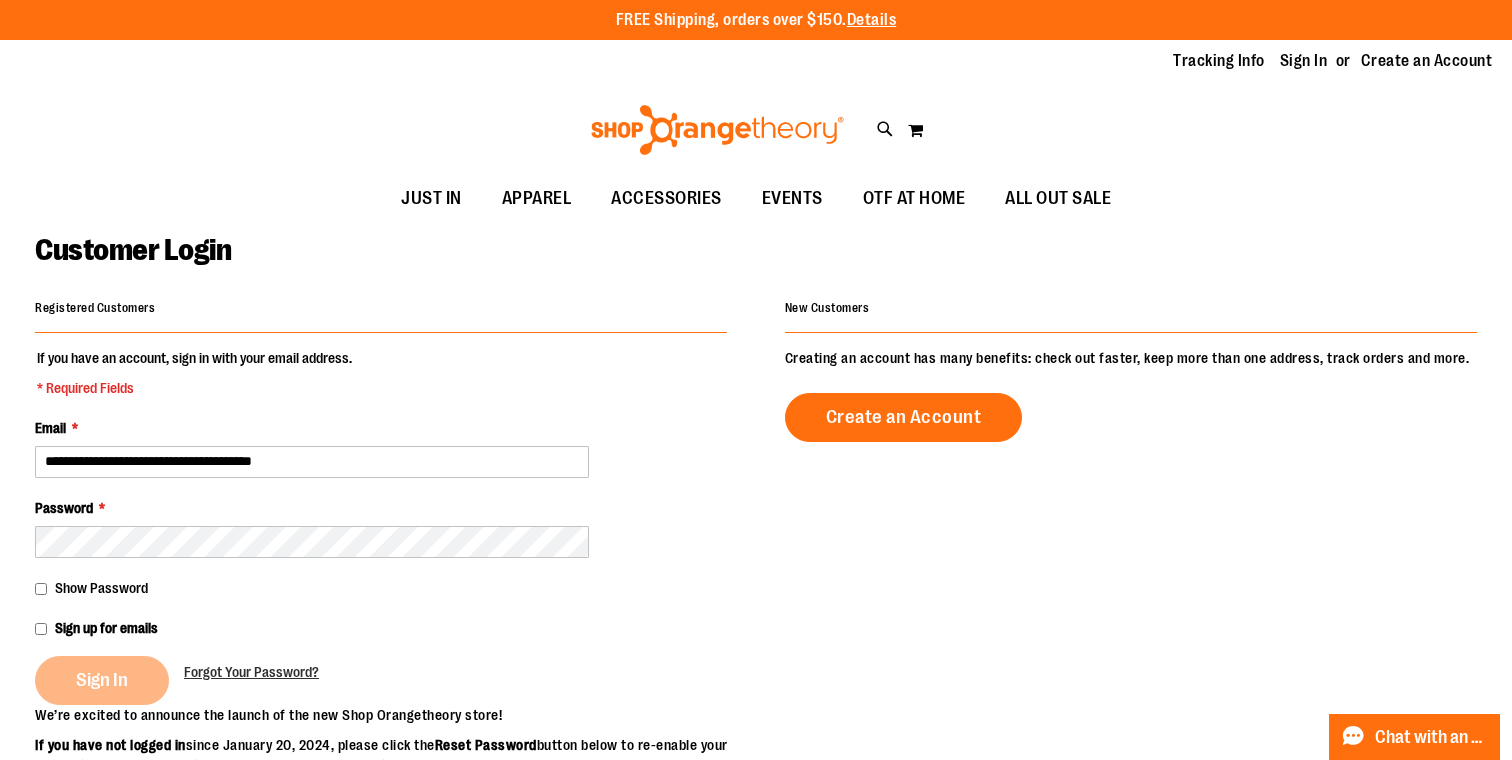 click on "Sign In" at bounding box center (109, 680) 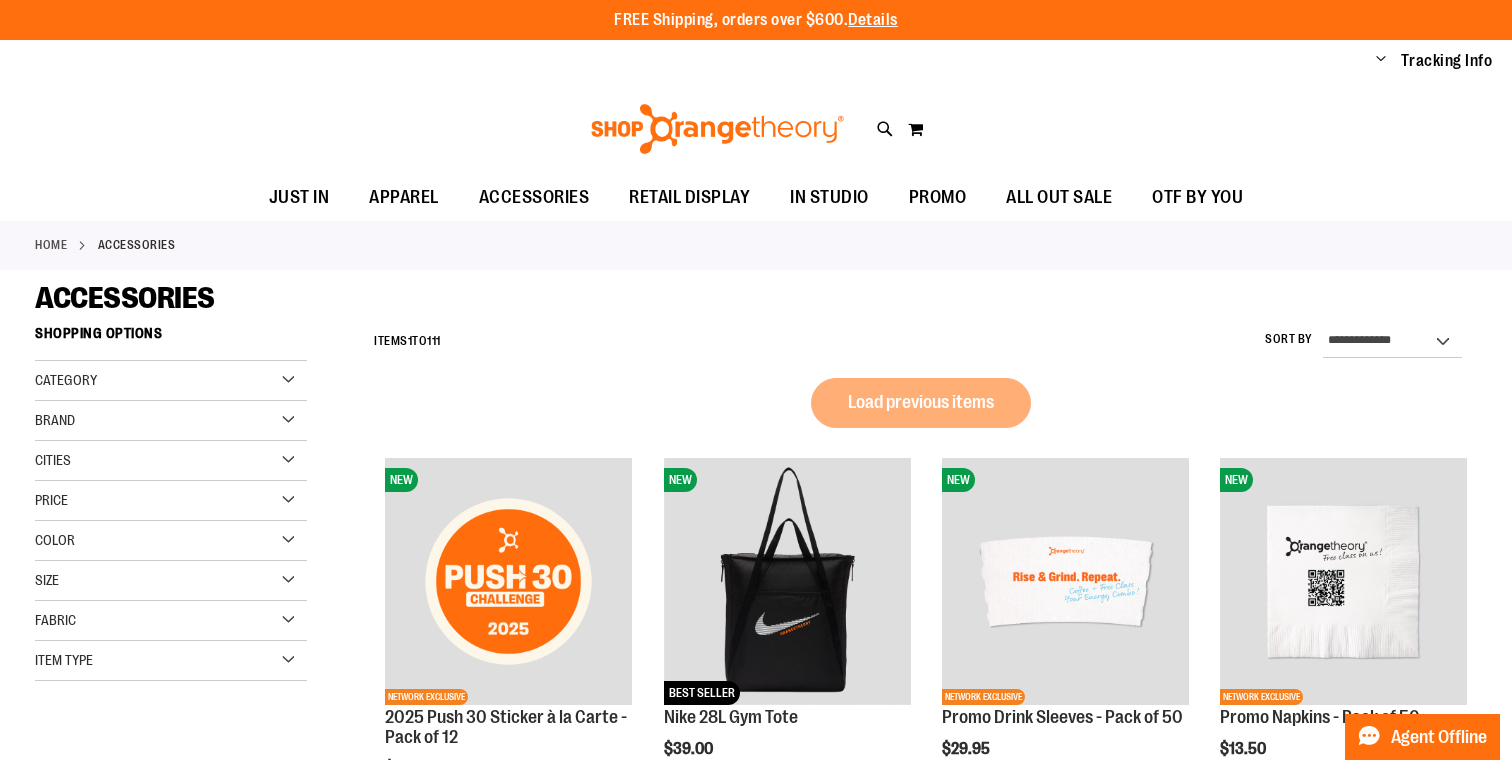 scroll, scrollTop: 0, scrollLeft: 0, axis: both 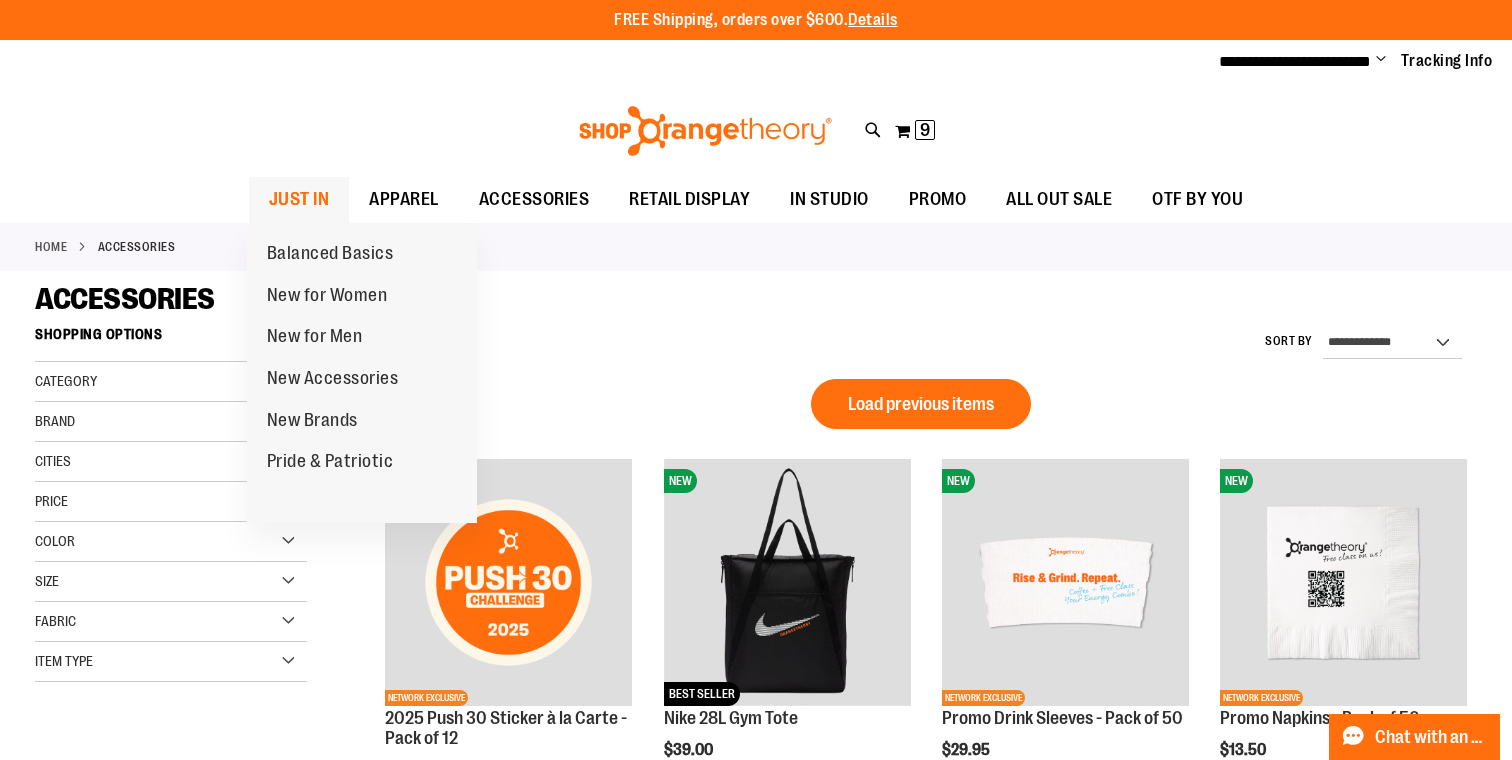 click on "JUST IN" at bounding box center [299, 199] 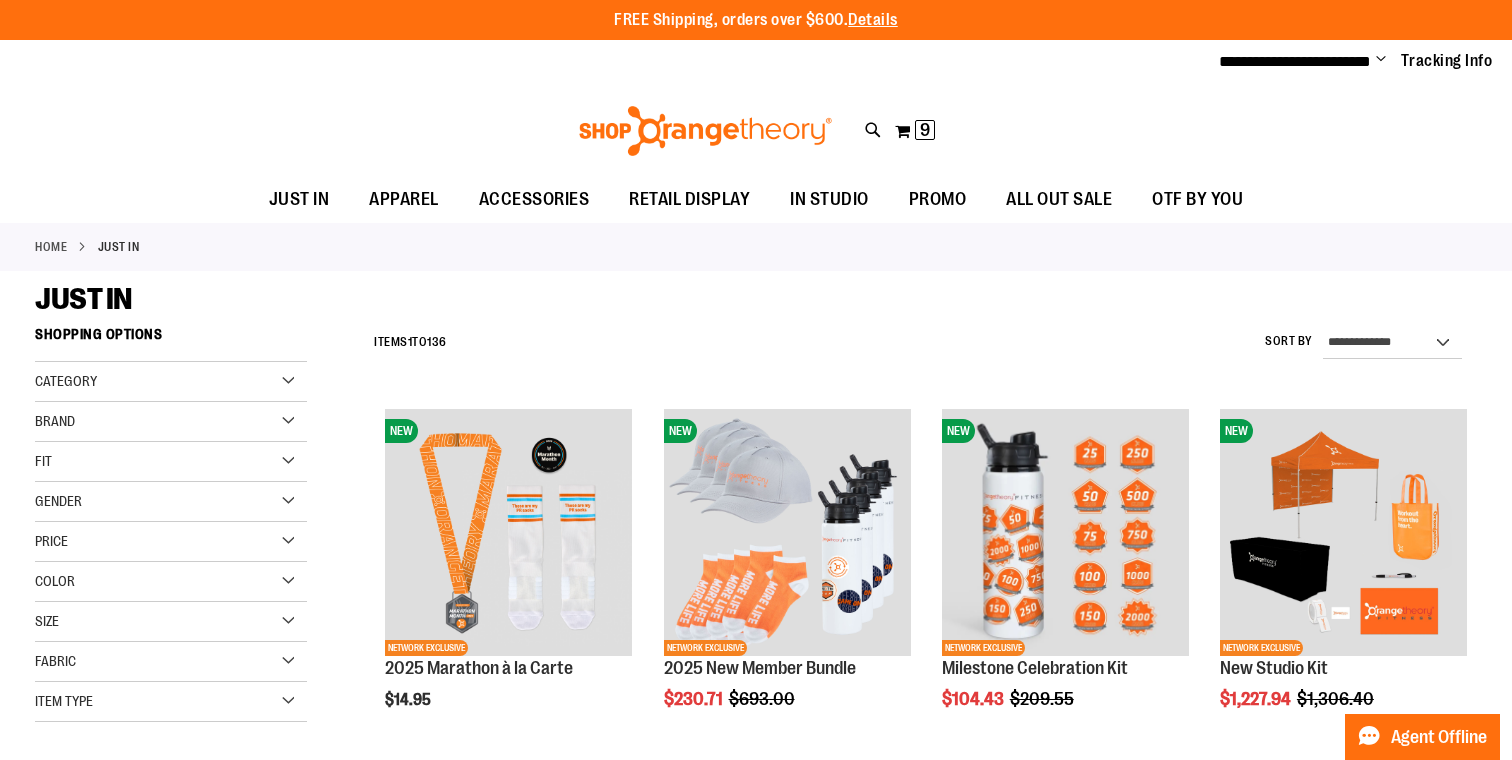 scroll, scrollTop: 0, scrollLeft: 0, axis: both 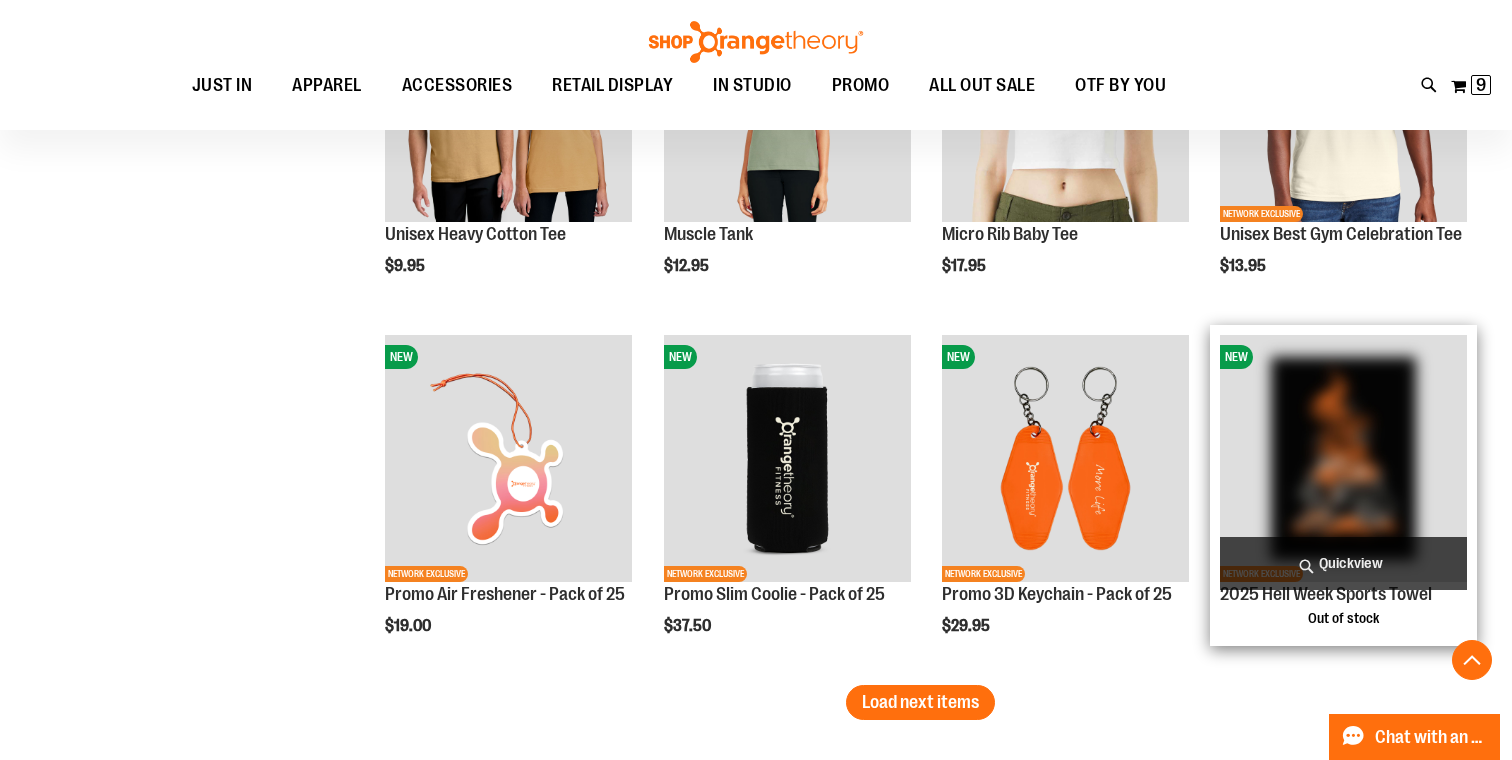 click on "Quickview" at bounding box center [1343, 563] 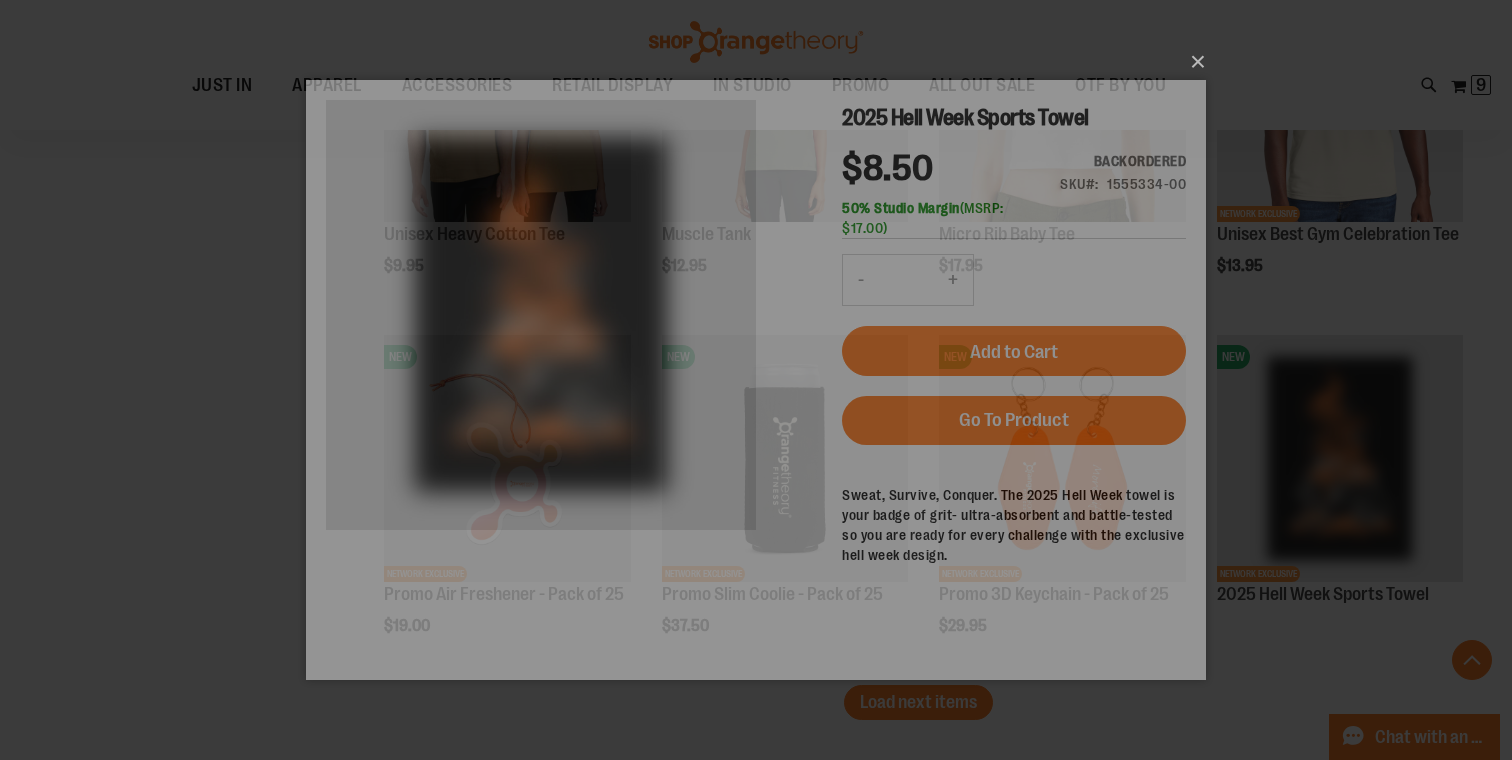 scroll, scrollTop: 0, scrollLeft: 0, axis: both 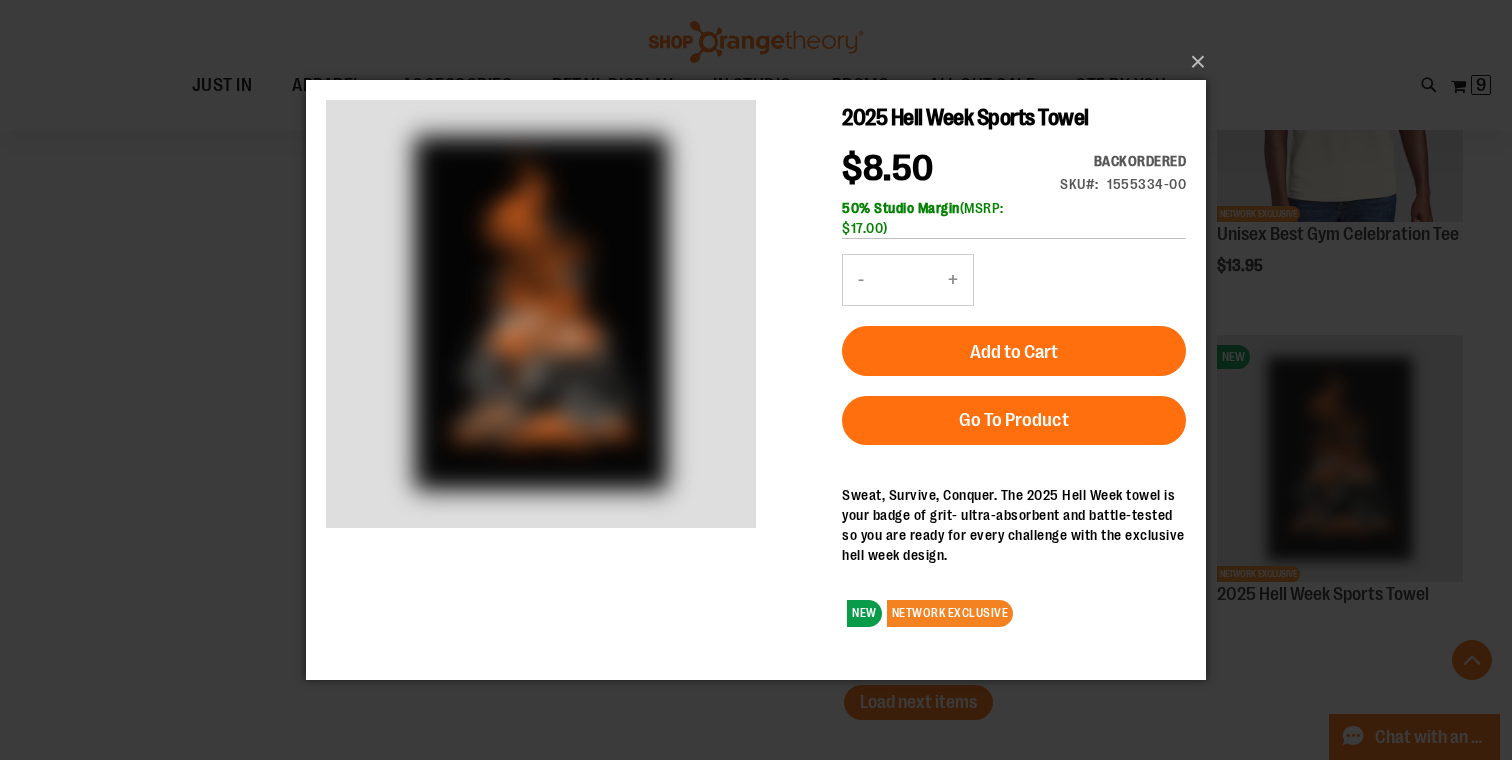 click on "+" at bounding box center (953, 280) 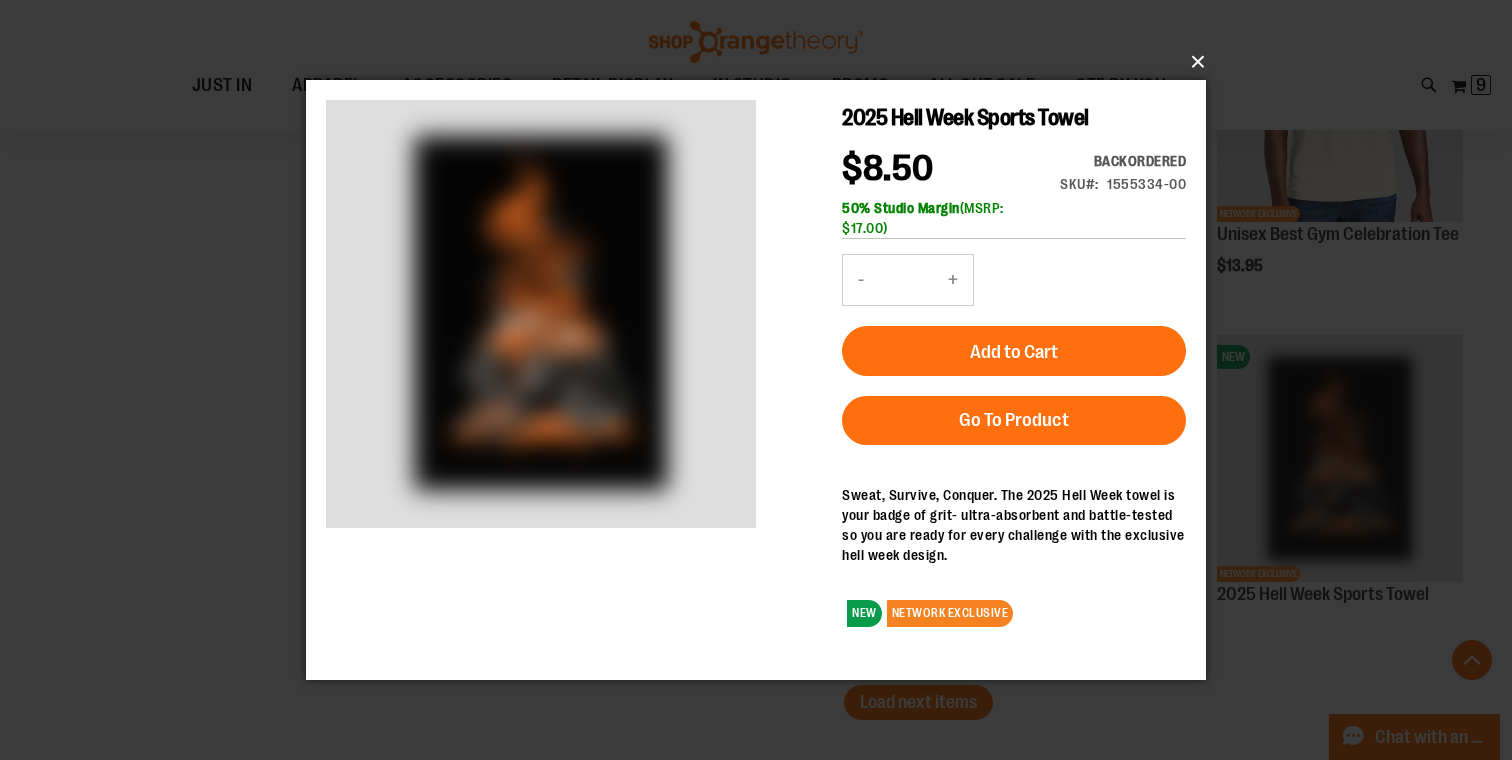 click on "×" at bounding box center [762, 62] 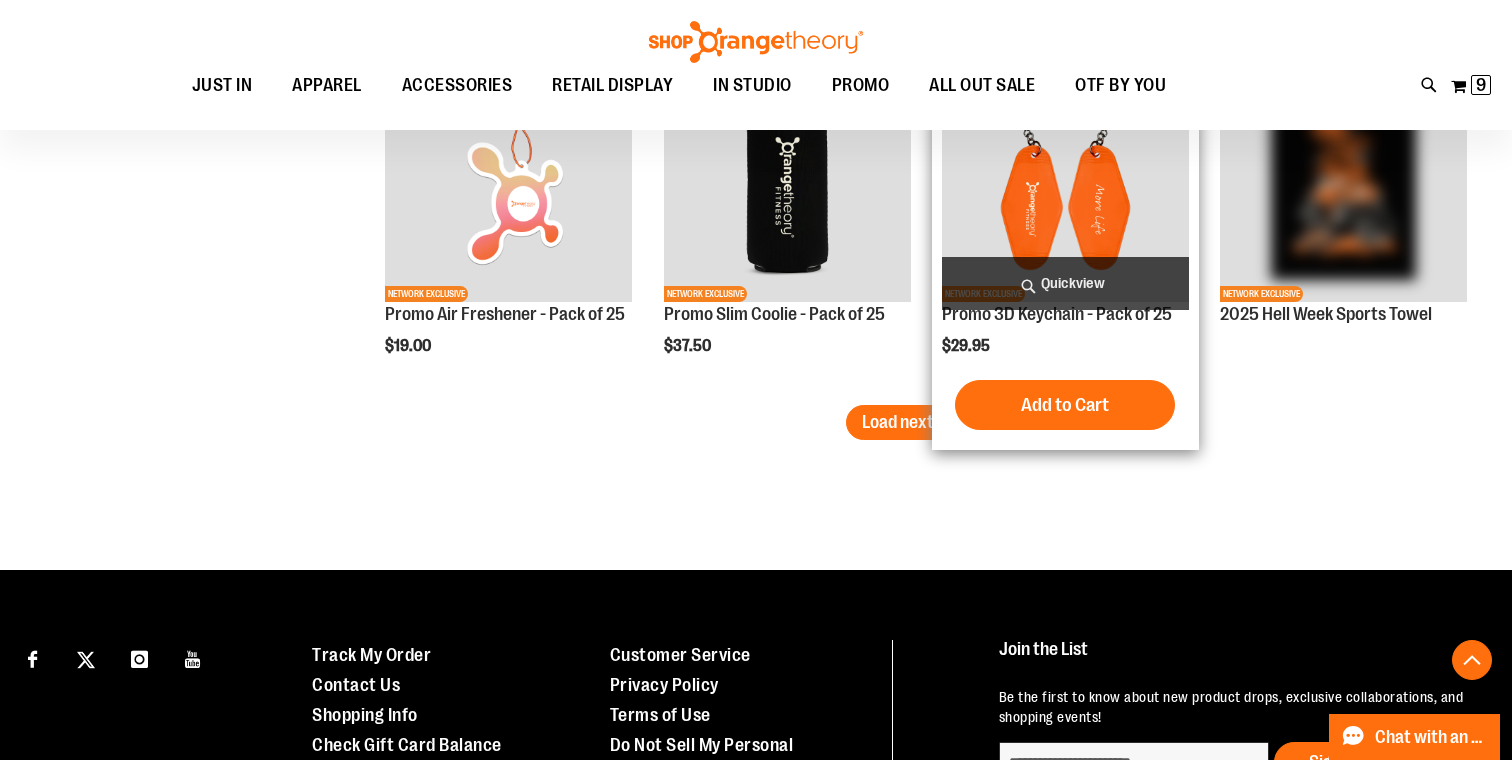 scroll, scrollTop: 3238, scrollLeft: 0, axis: vertical 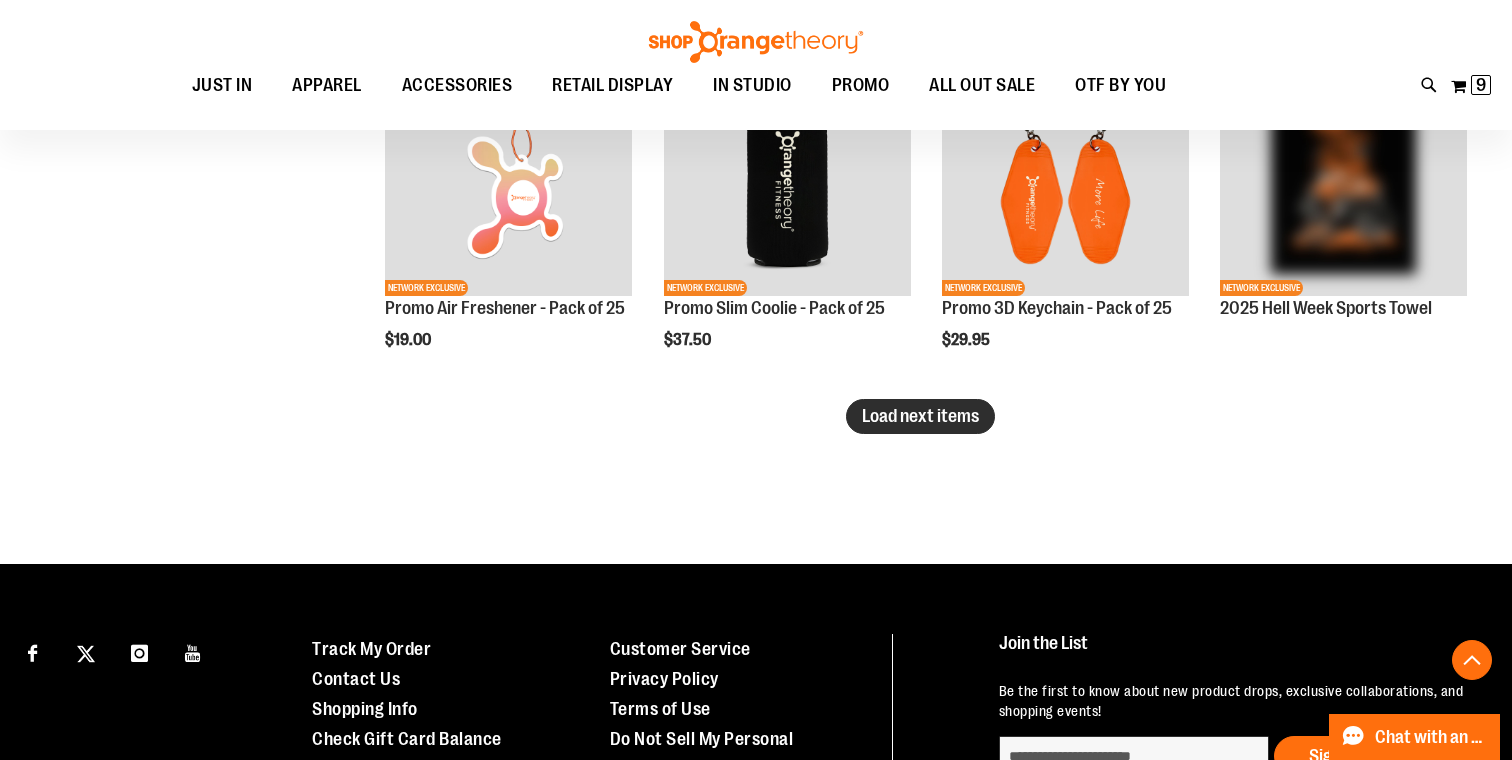 click on "Load next items" at bounding box center (920, 416) 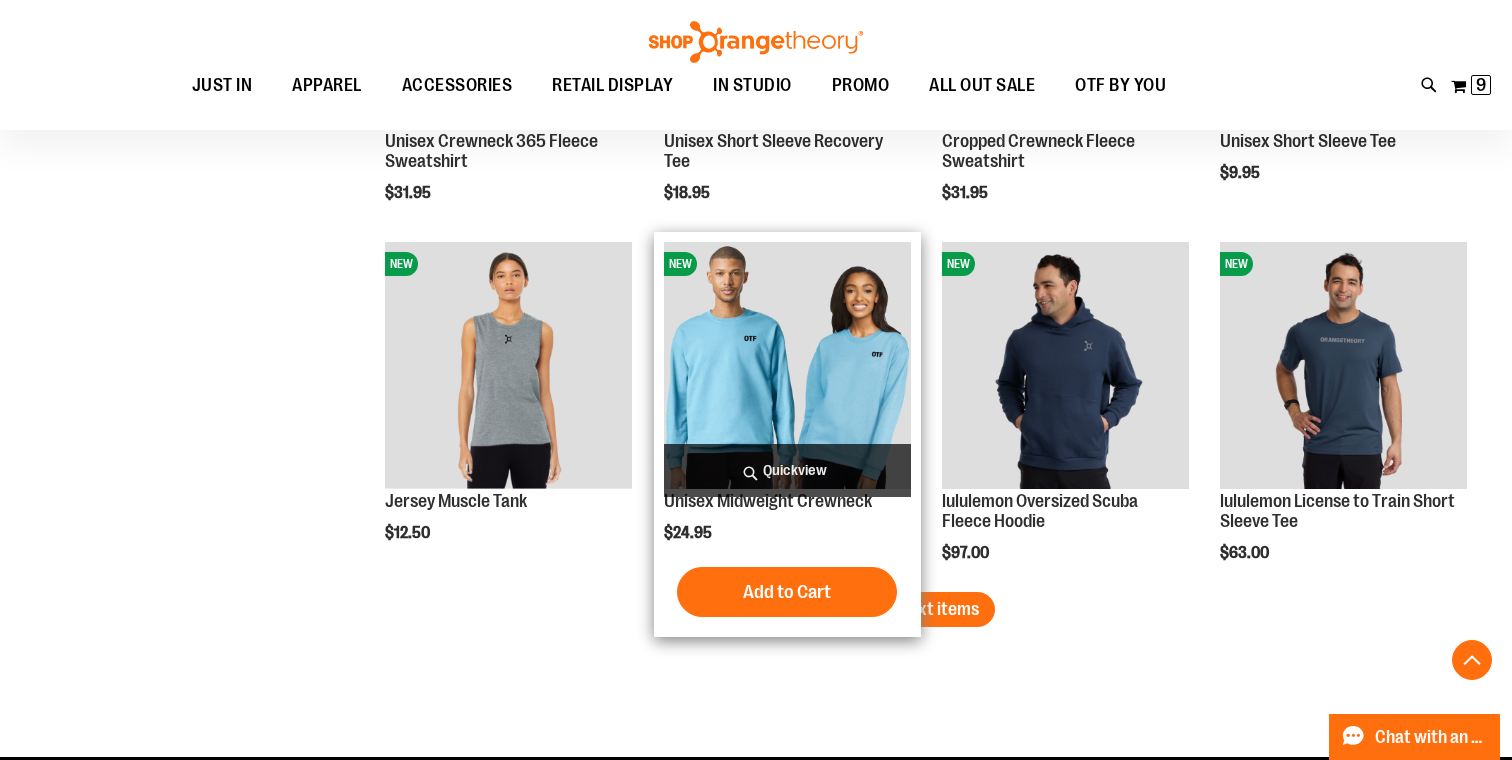 scroll, scrollTop: 4410, scrollLeft: 0, axis: vertical 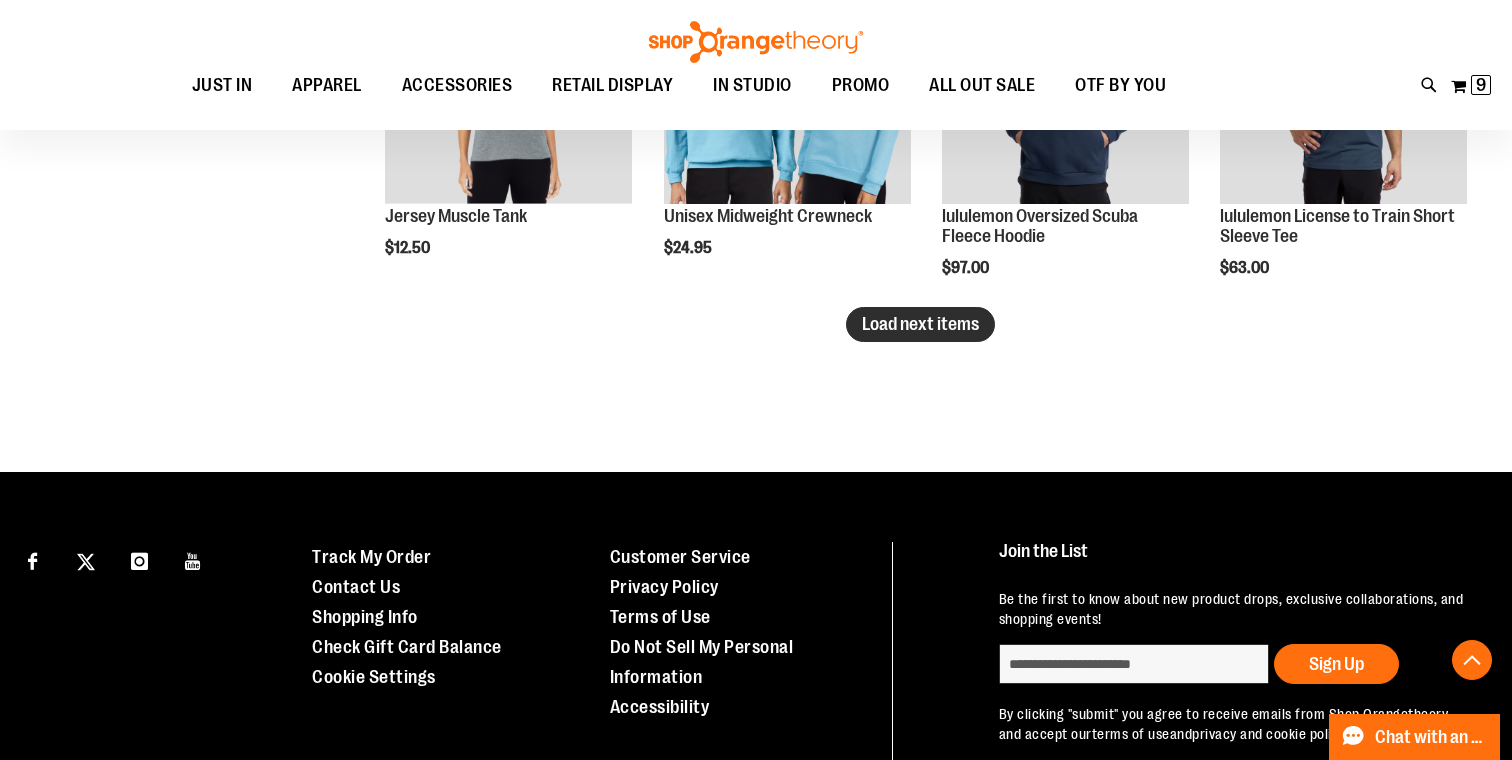 click on "Load next items" at bounding box center (920, 324) 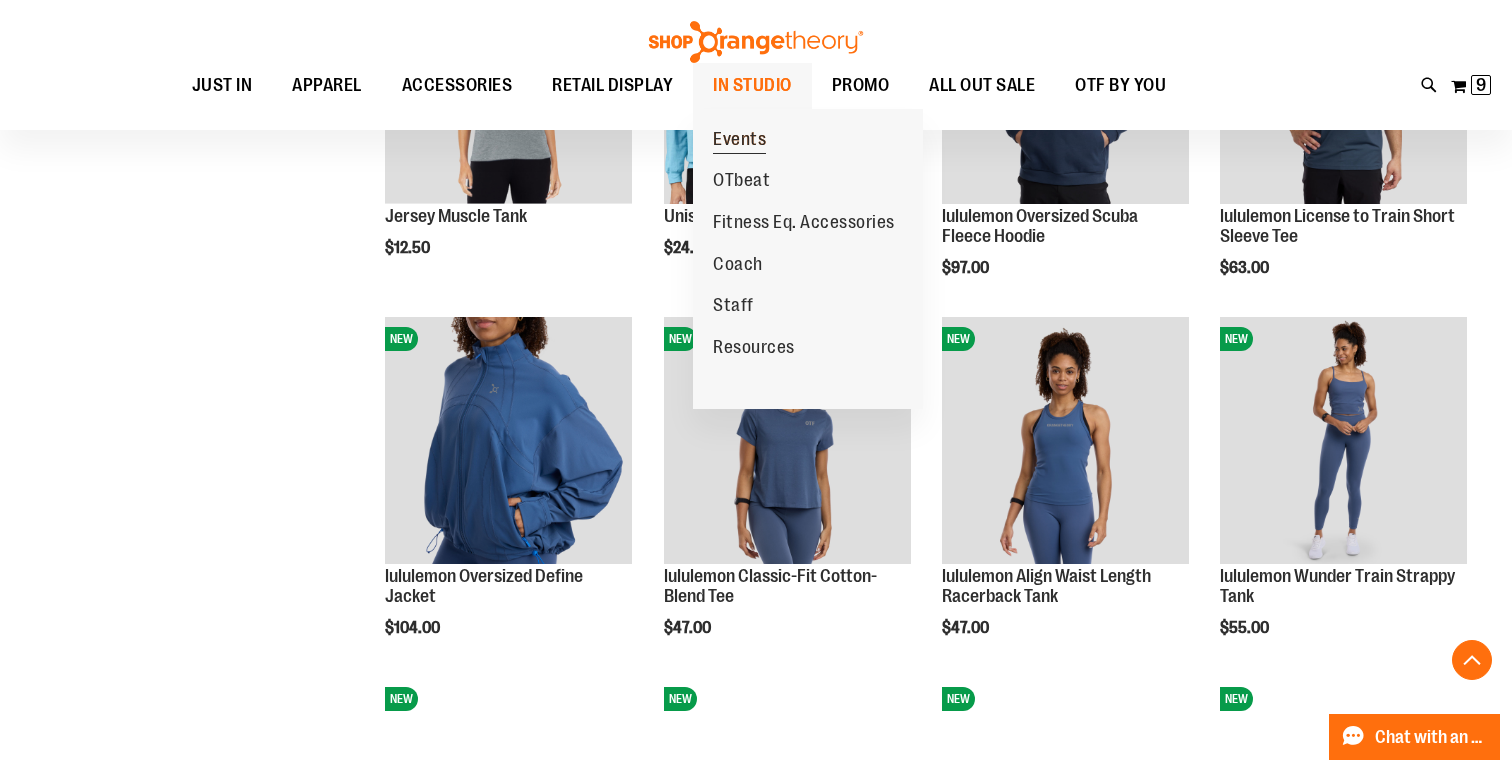 click on "Events" at bounding box center [739, 140] 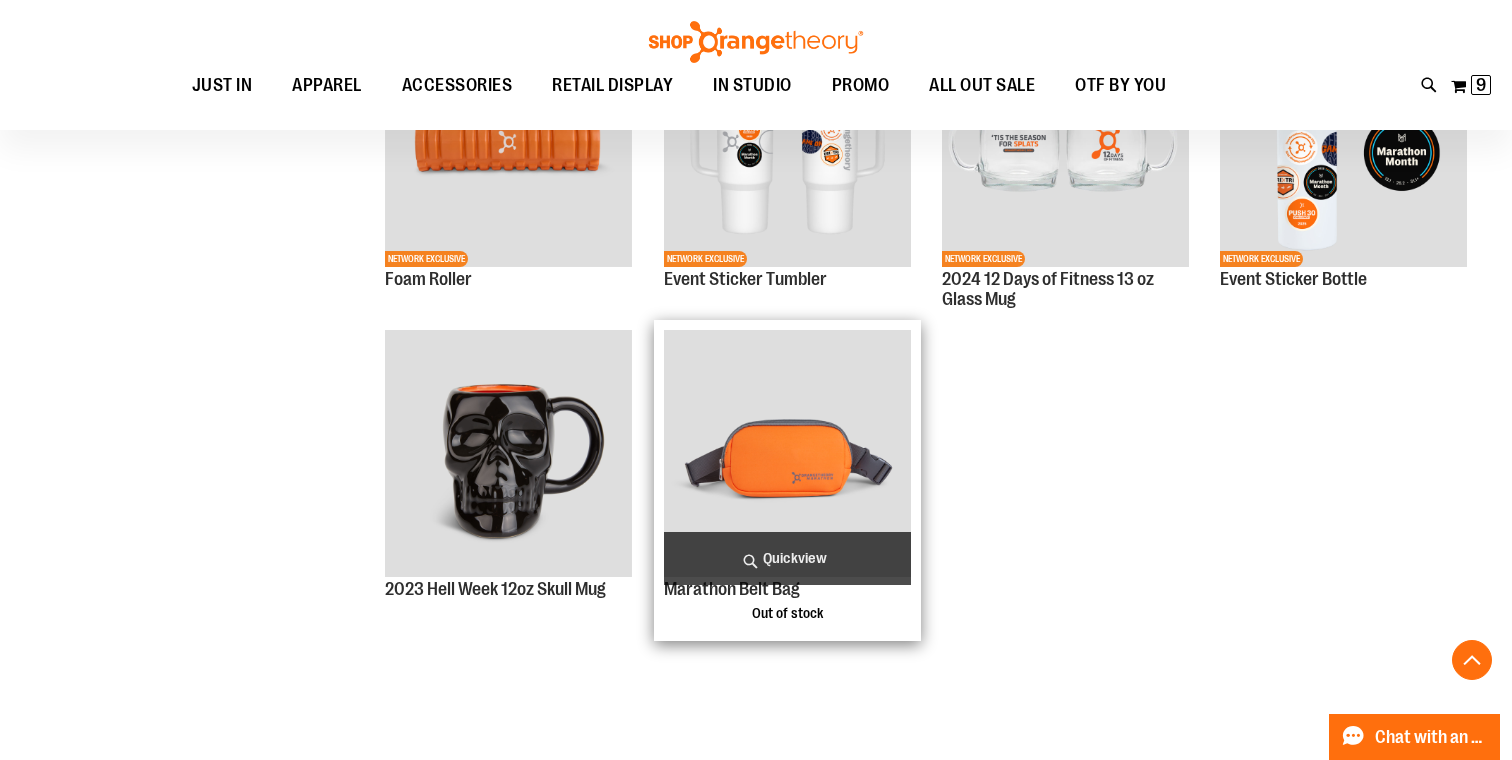 scroll, scrollTop: 738, scrollLeft: 1, axis: both 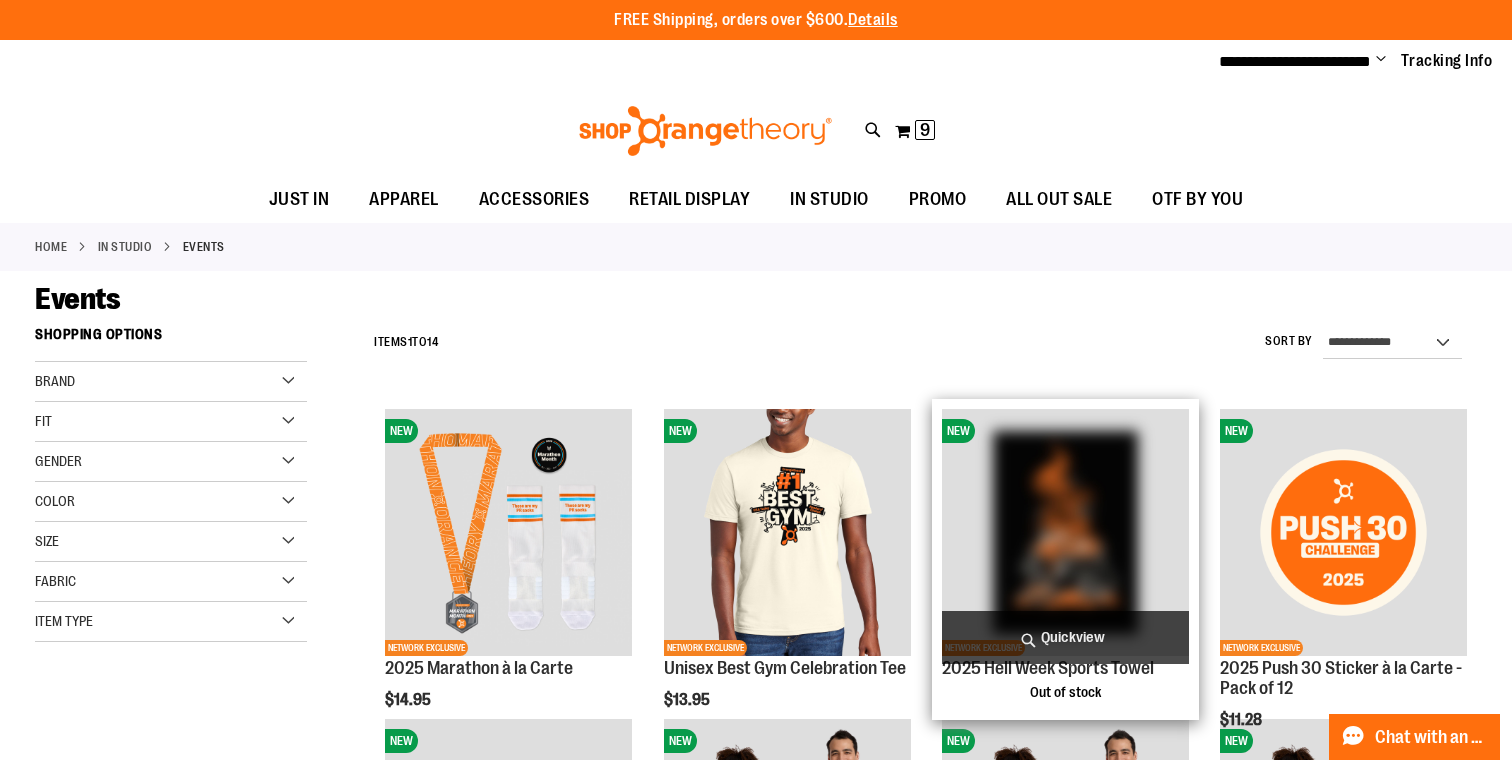click on "Quickview" at bounding box center (1065, 637) 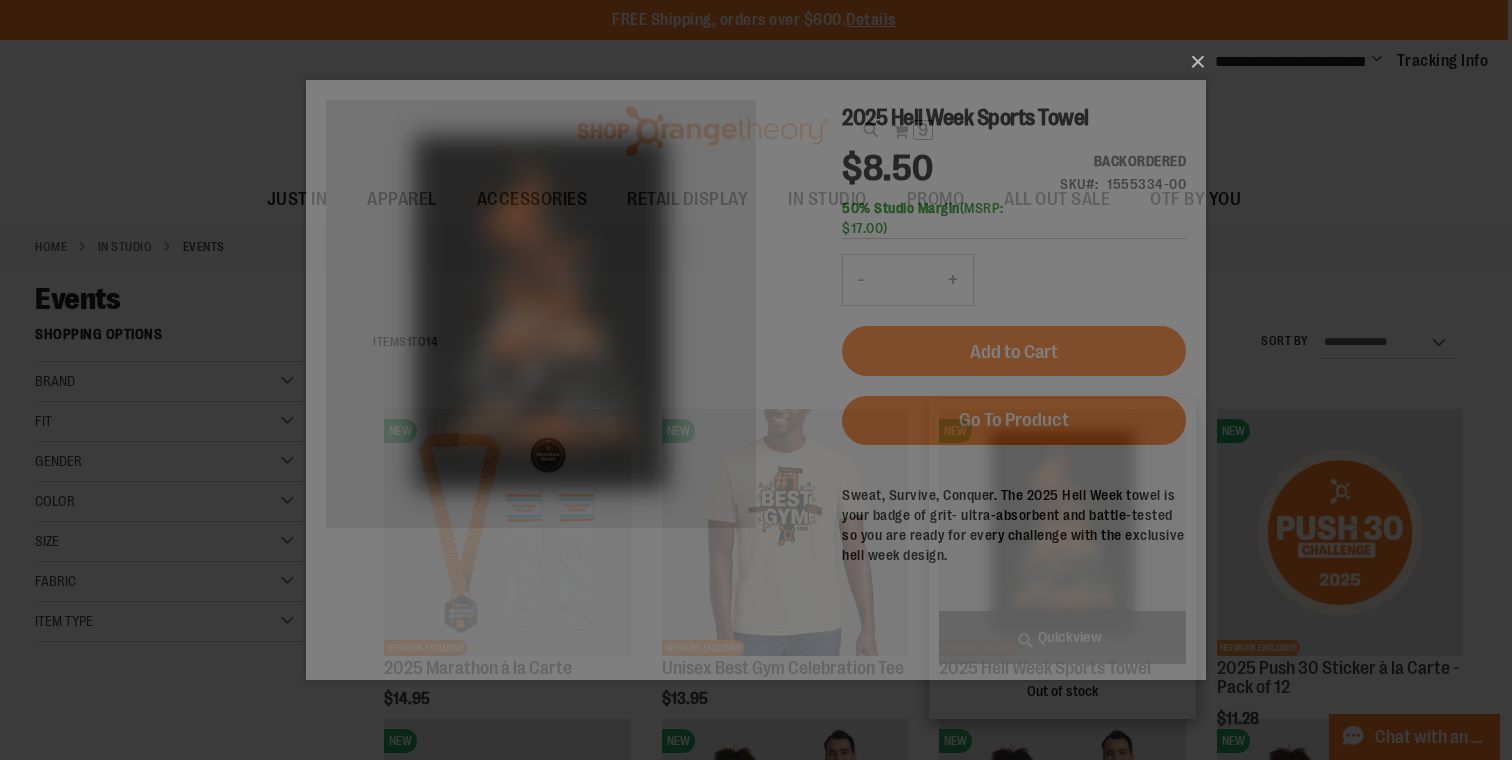 scroll, scrollTop: 0, scrollLeft: 0, axis: both 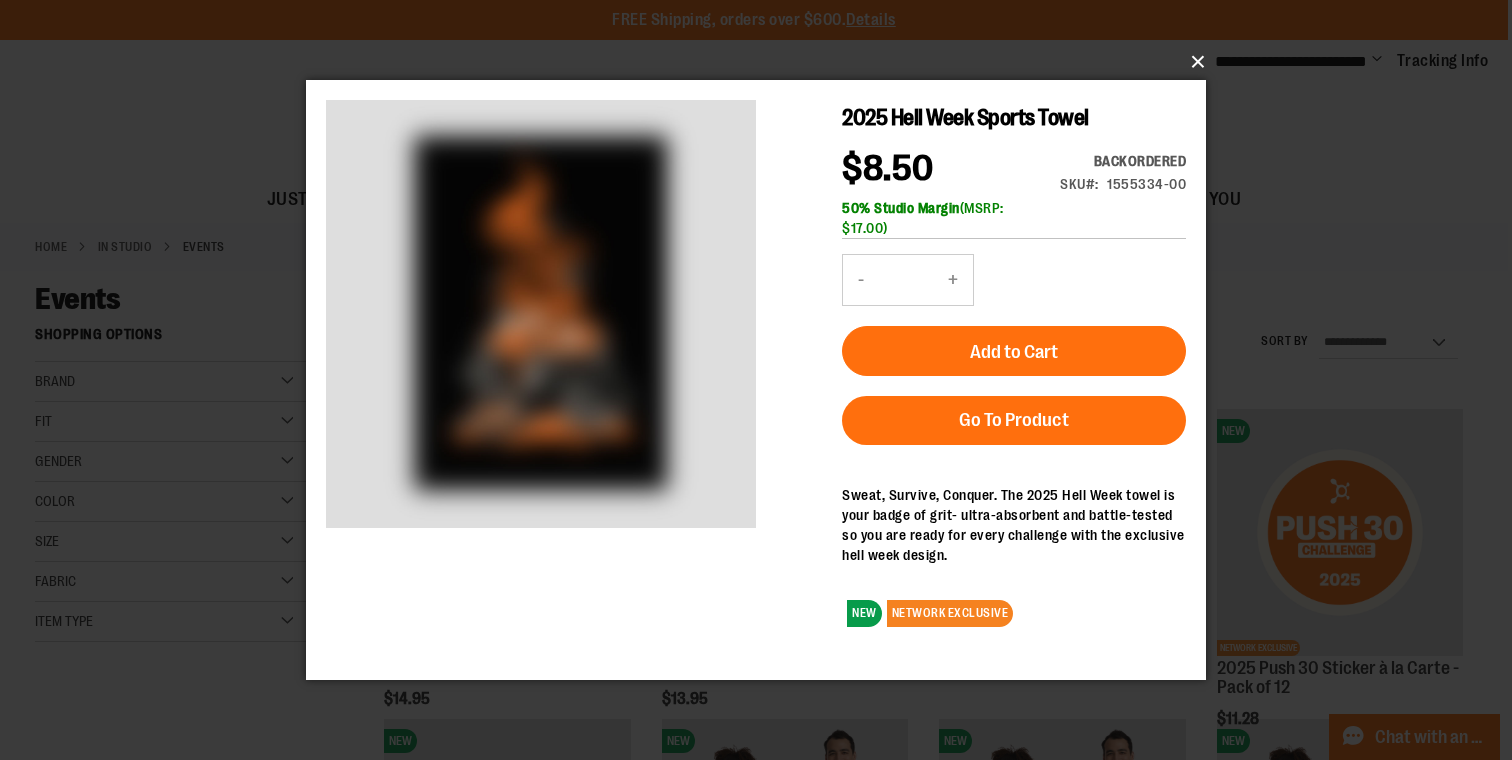 click on "×" at bounding box center (762, 62) 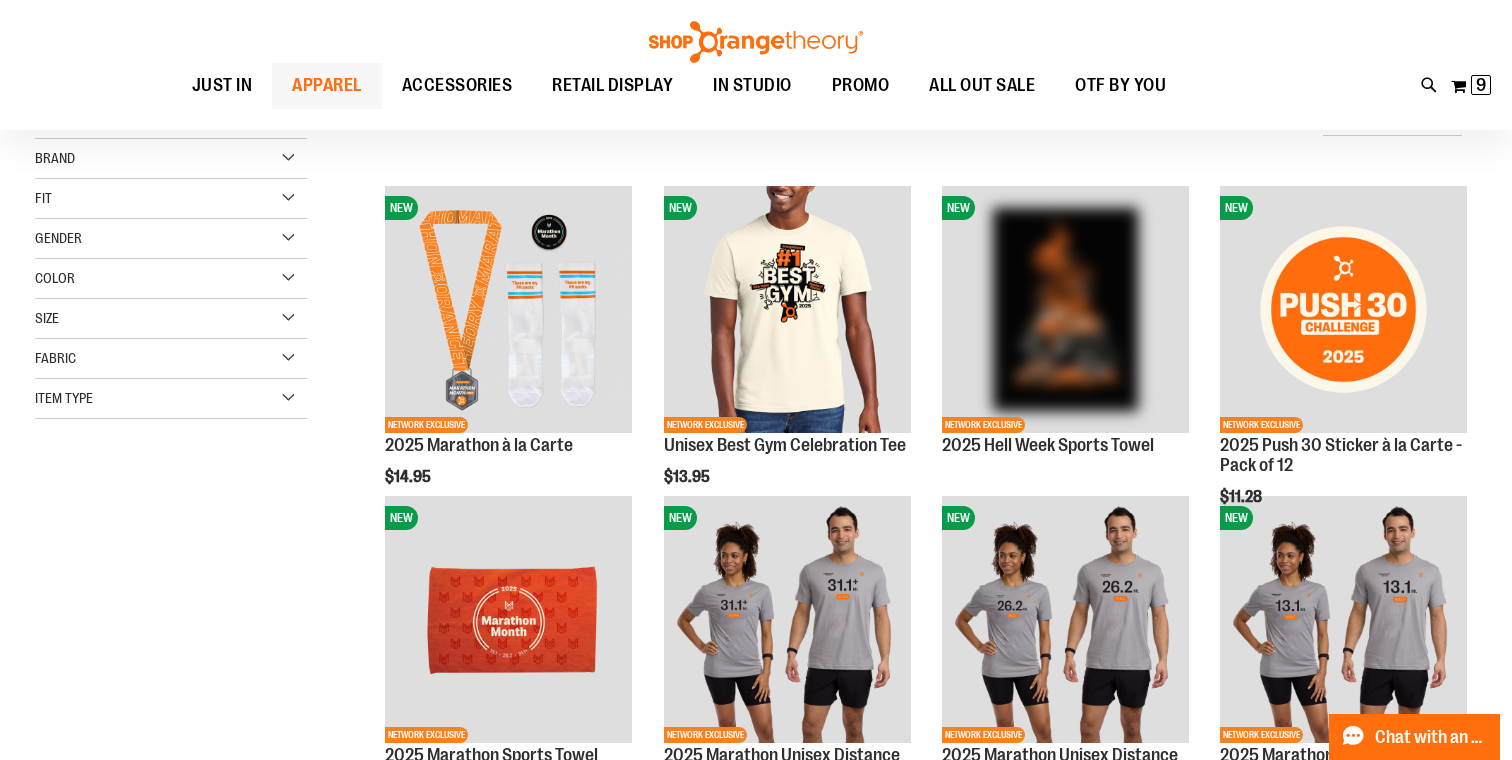 scroll, scrollTop: 0, scrollLeft: 0, axis: both 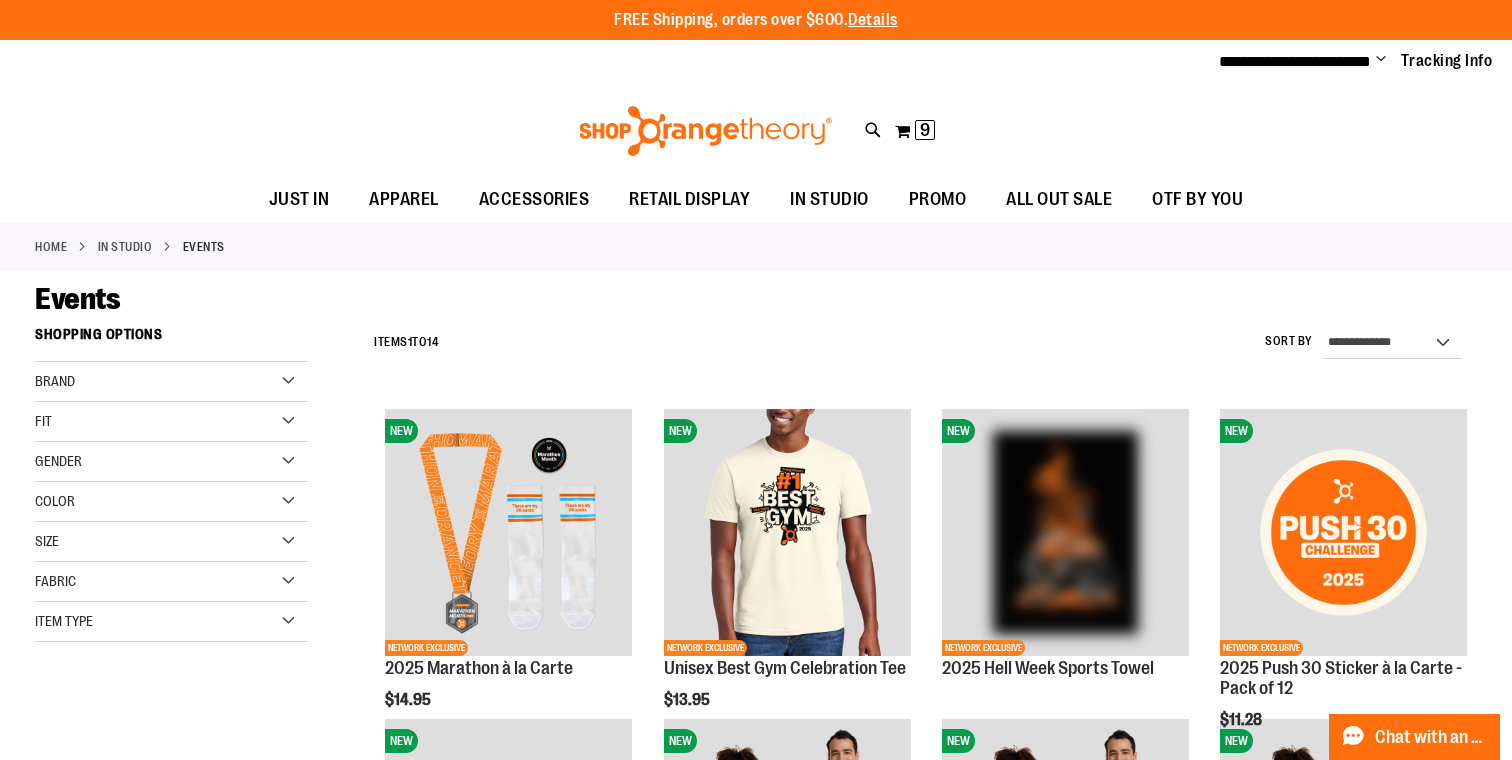 click on "Toggle Nav
Search
Popular Suggestions
Advanced Search" at bounding box center [756, 131] 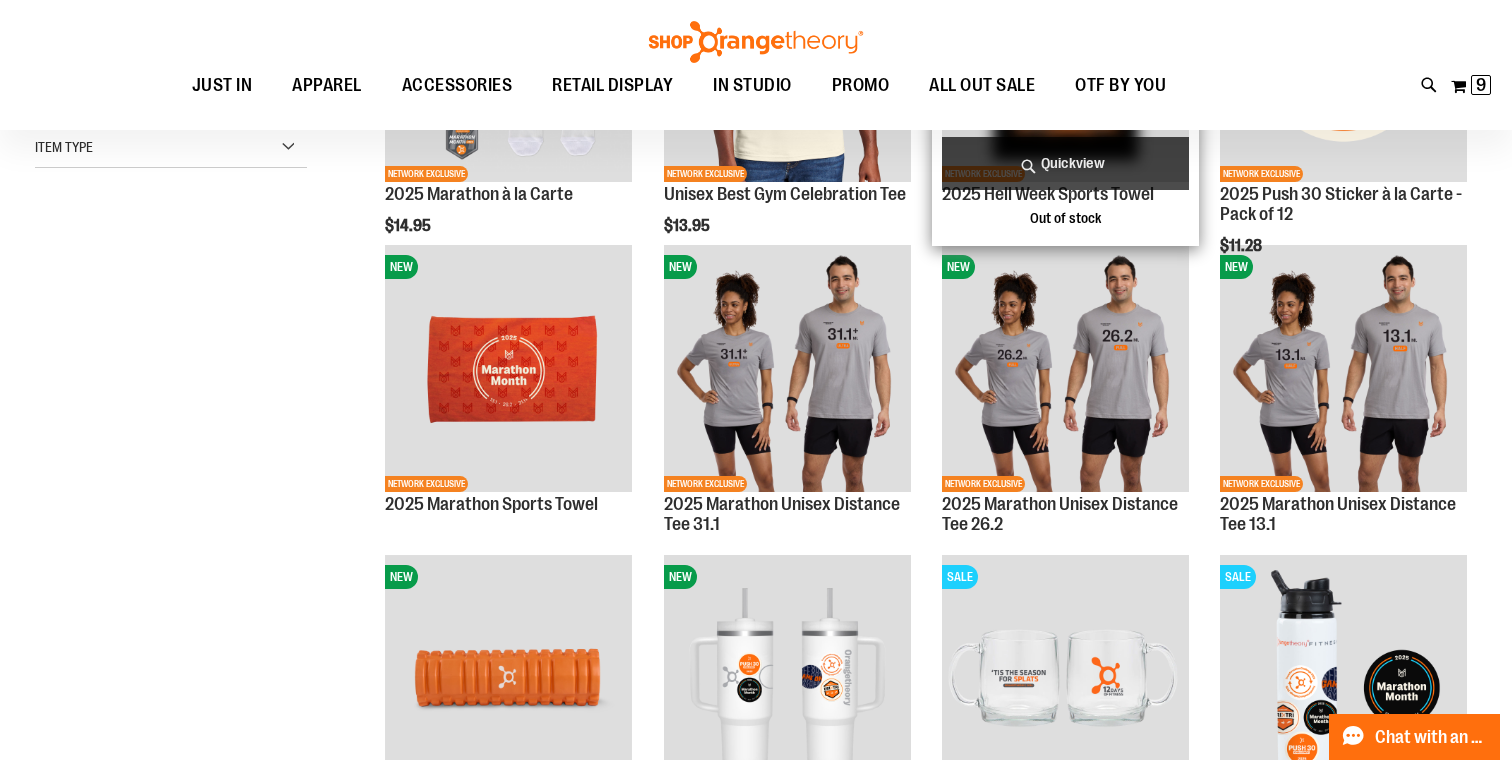 scroll, scrollTop: 254, scrollLeft: 0, axis: vertical 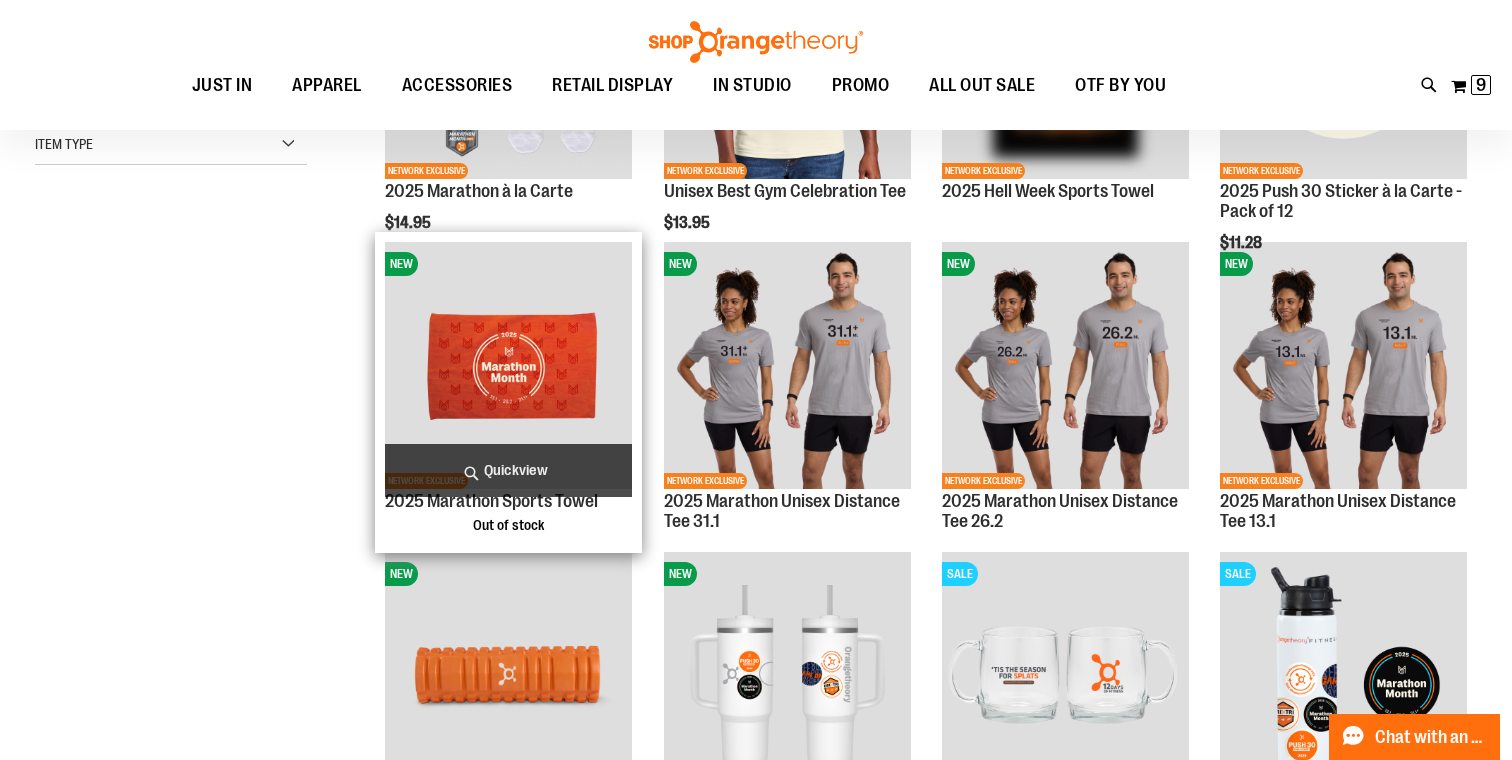 click on "Quickview" at bounding box center [508, 470] 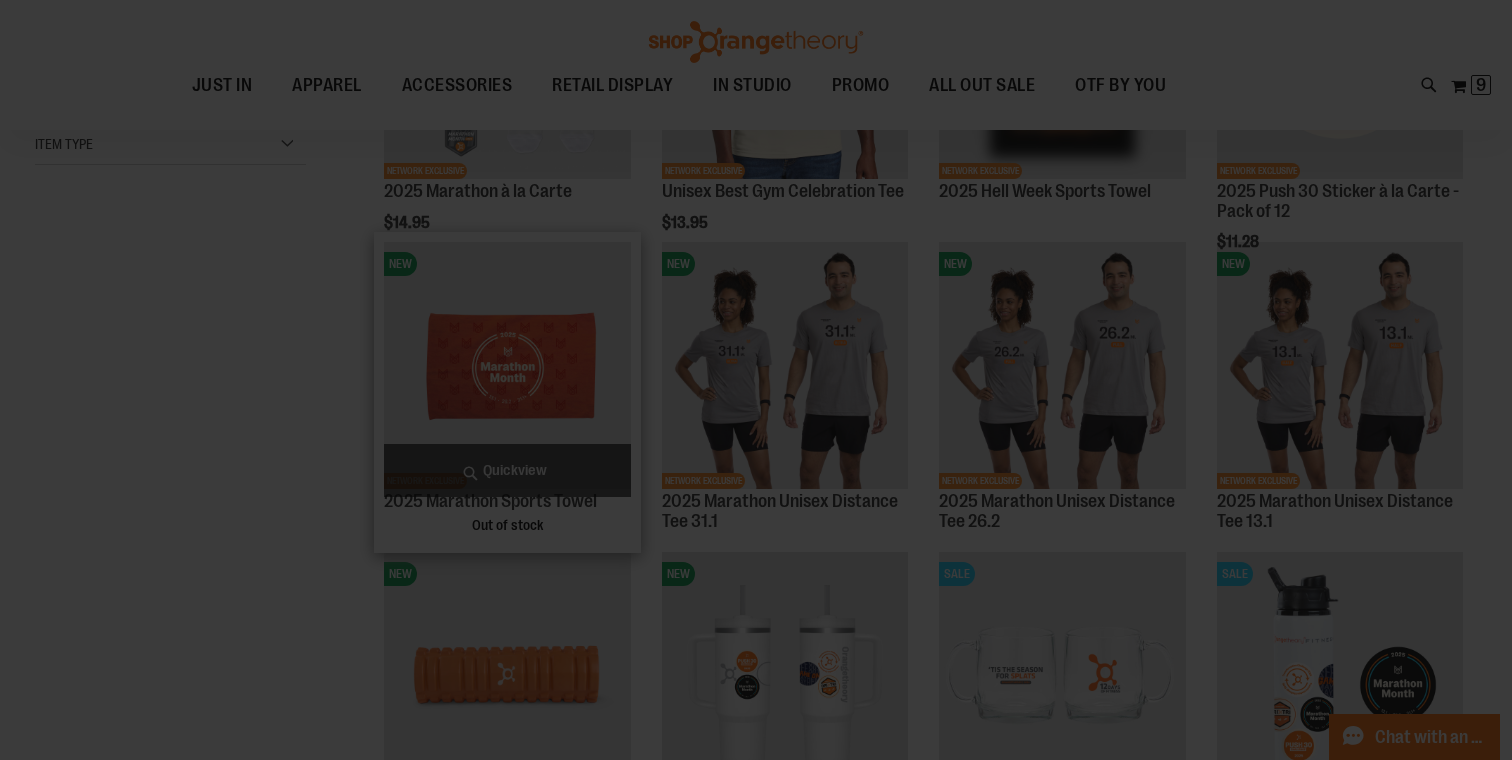 scroll, scrollTop: 0, scrollLeft: 0, axis: both 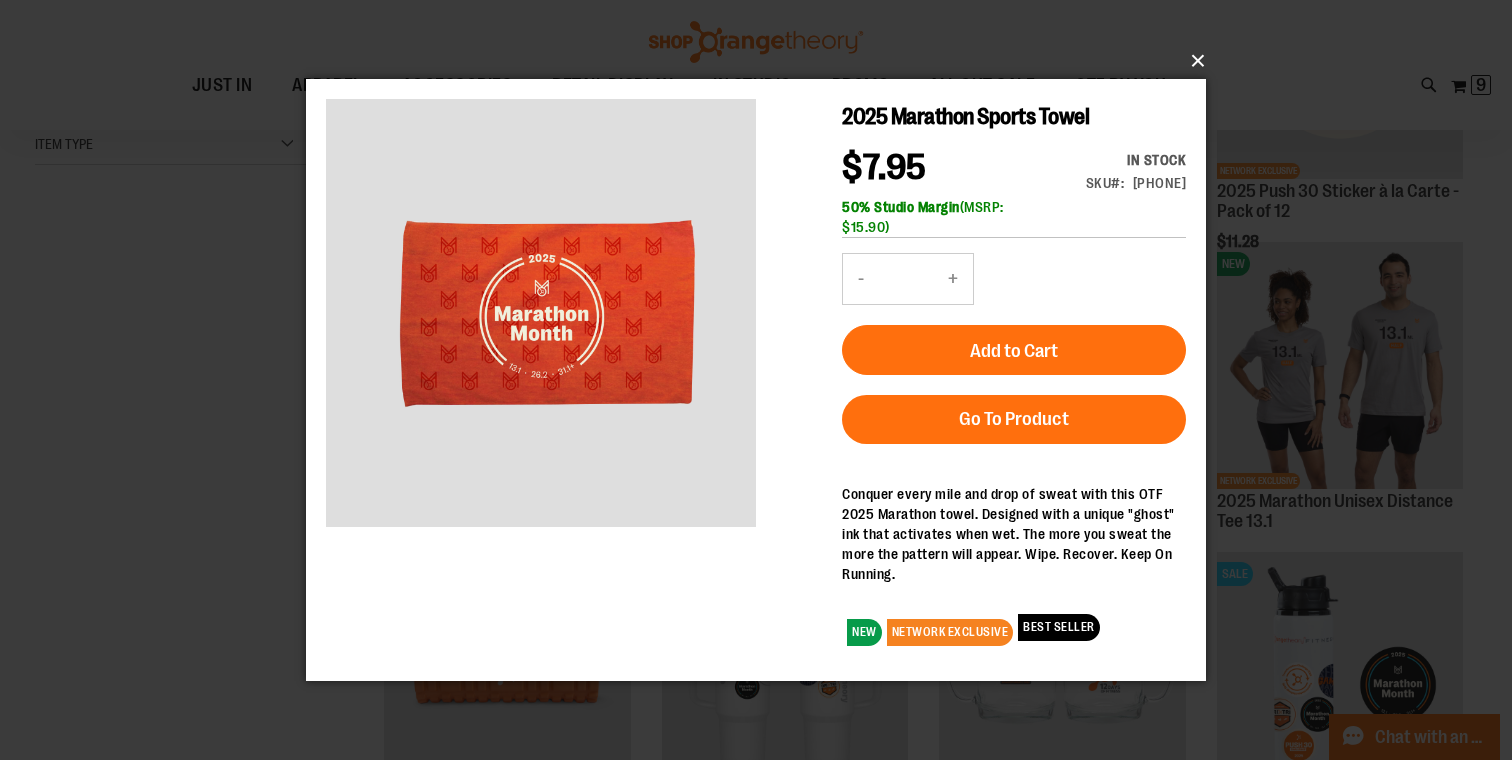 click on "×" at bounding box center [762, 61] 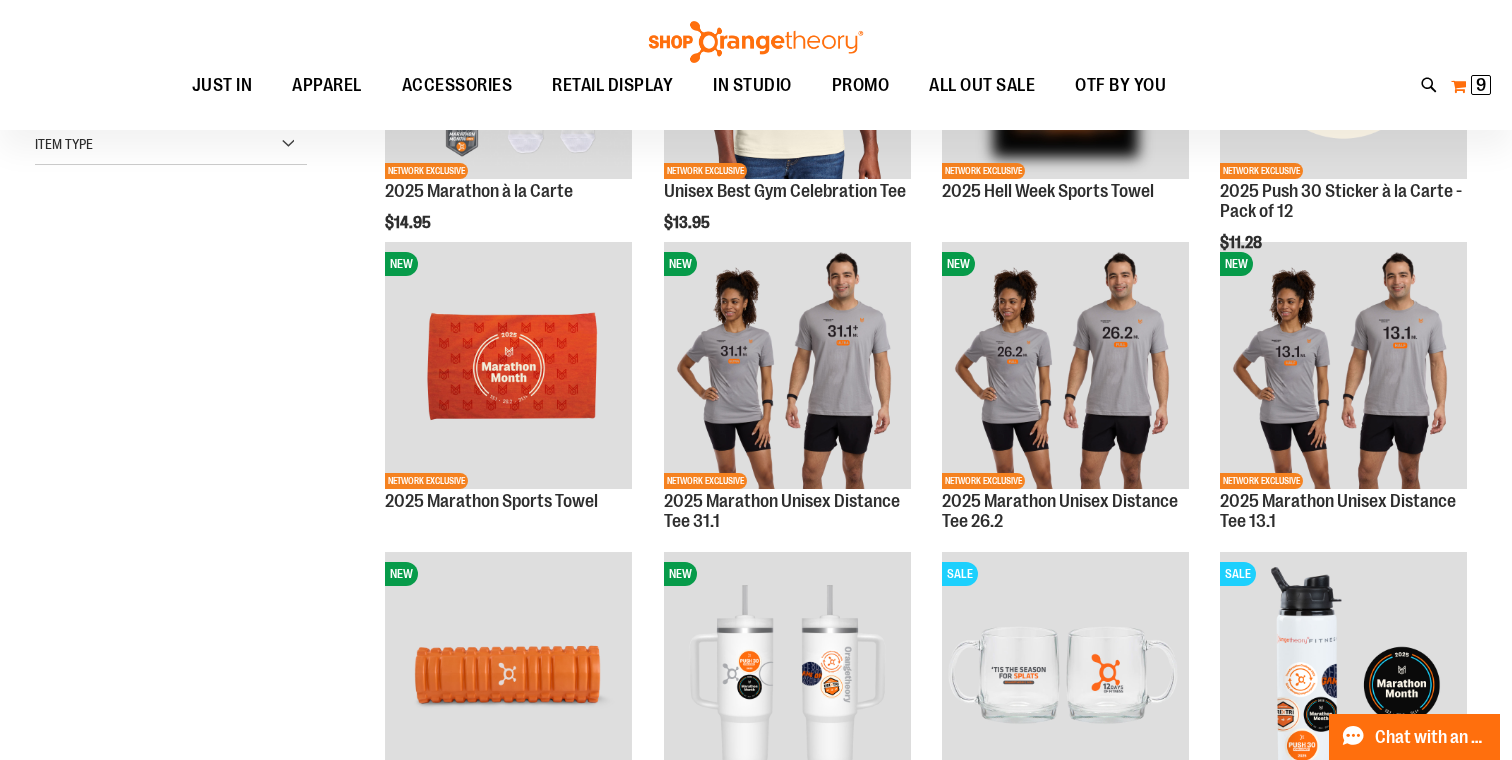 click on "My Cart
9
9
items" at bounding box center (1471, 86) 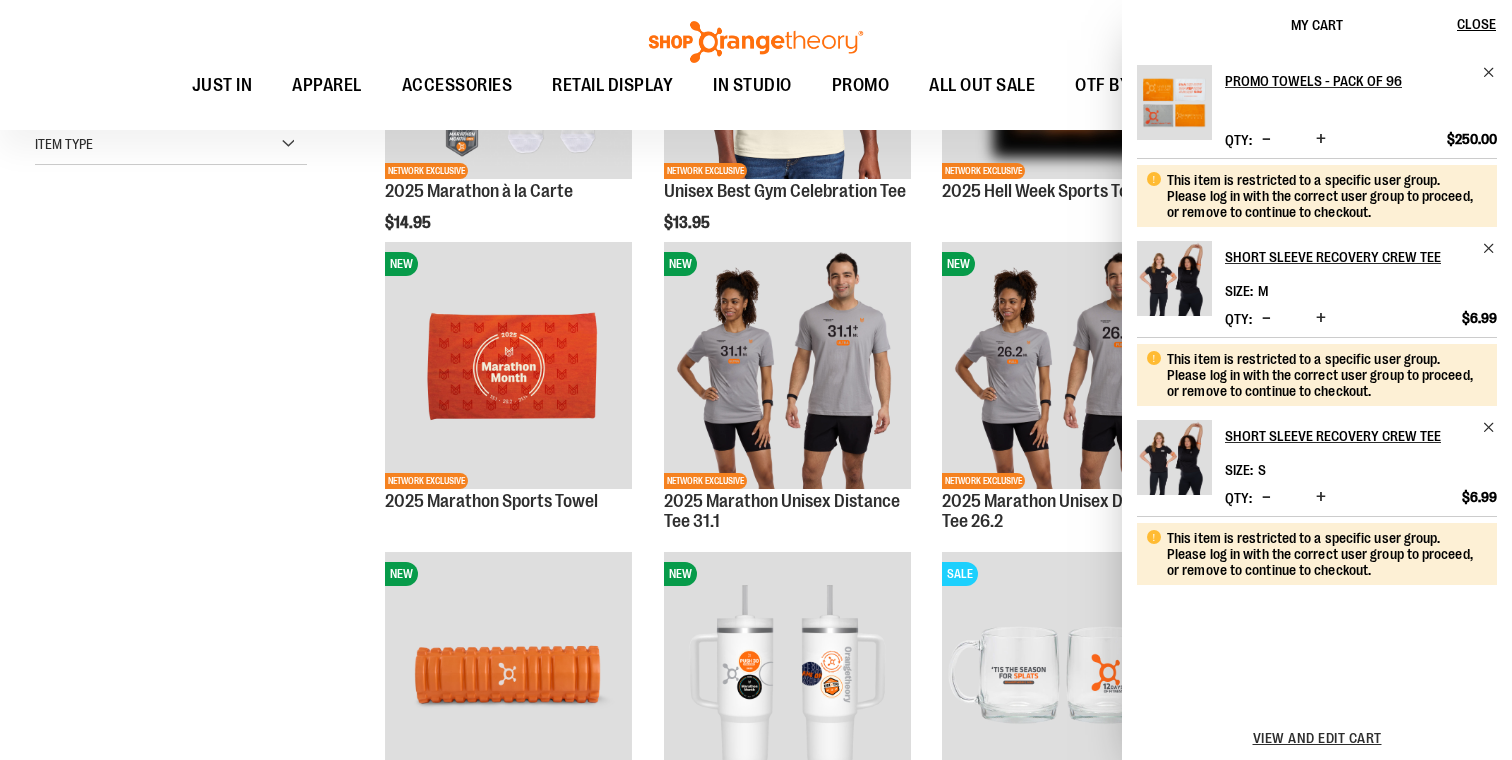 click on "Toggle Nav
Search
Popular Suggestions
Advanced Search" at bounding box center (756, 65) 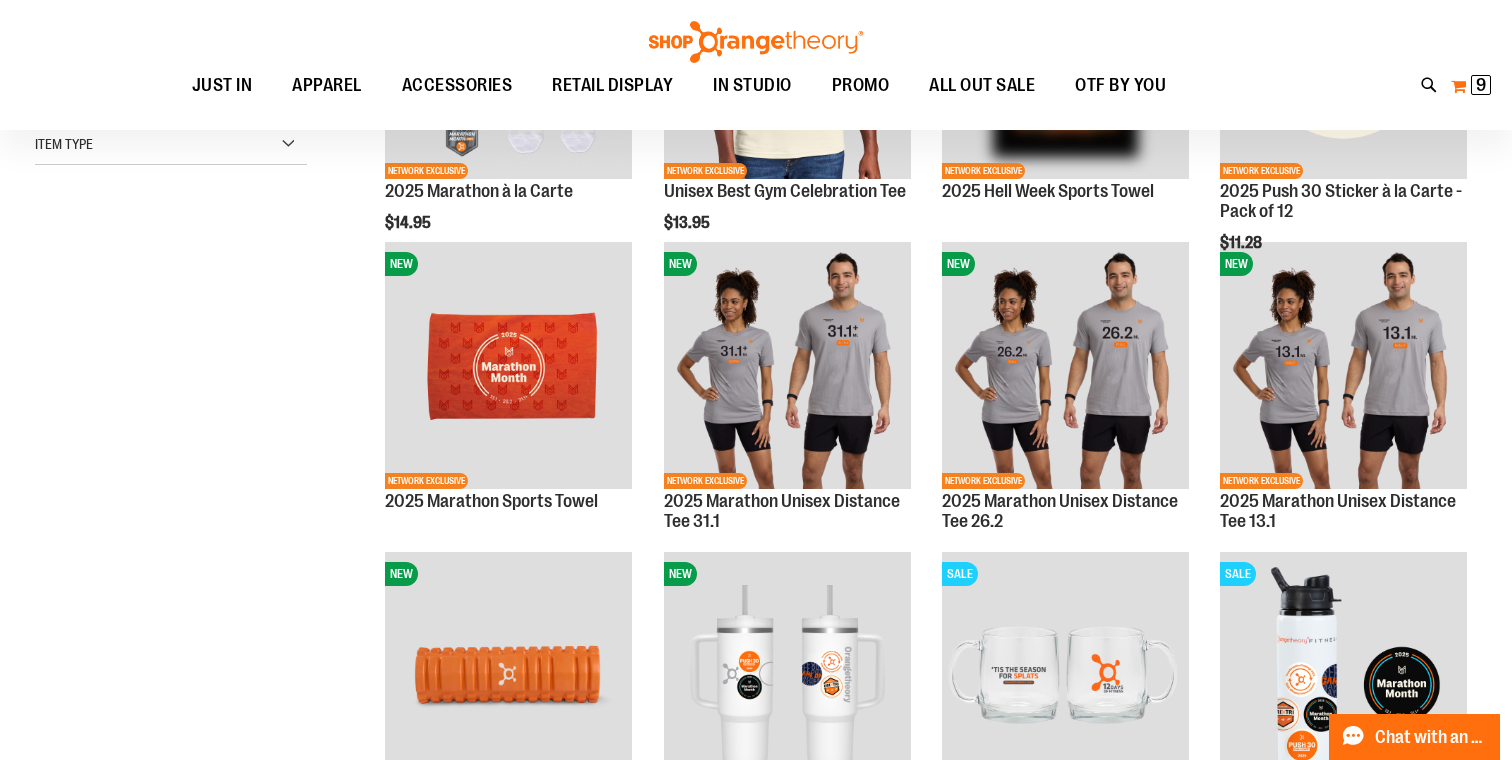 click on "9" at bounding box center (1481, 85) 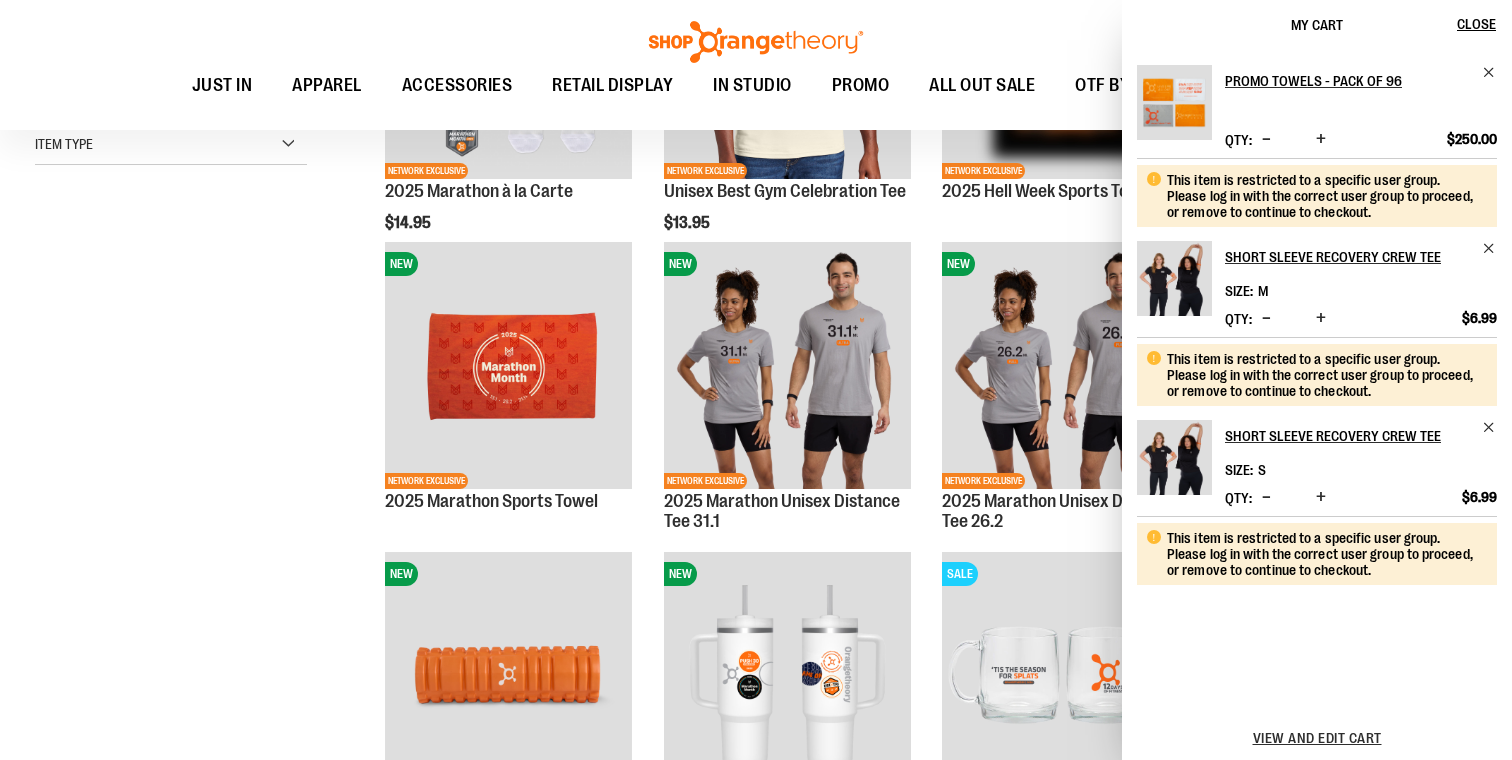 click on "Toggle Nav
Search
Popular Suggestions
Advanced Search" at bounding box center [756, 65] 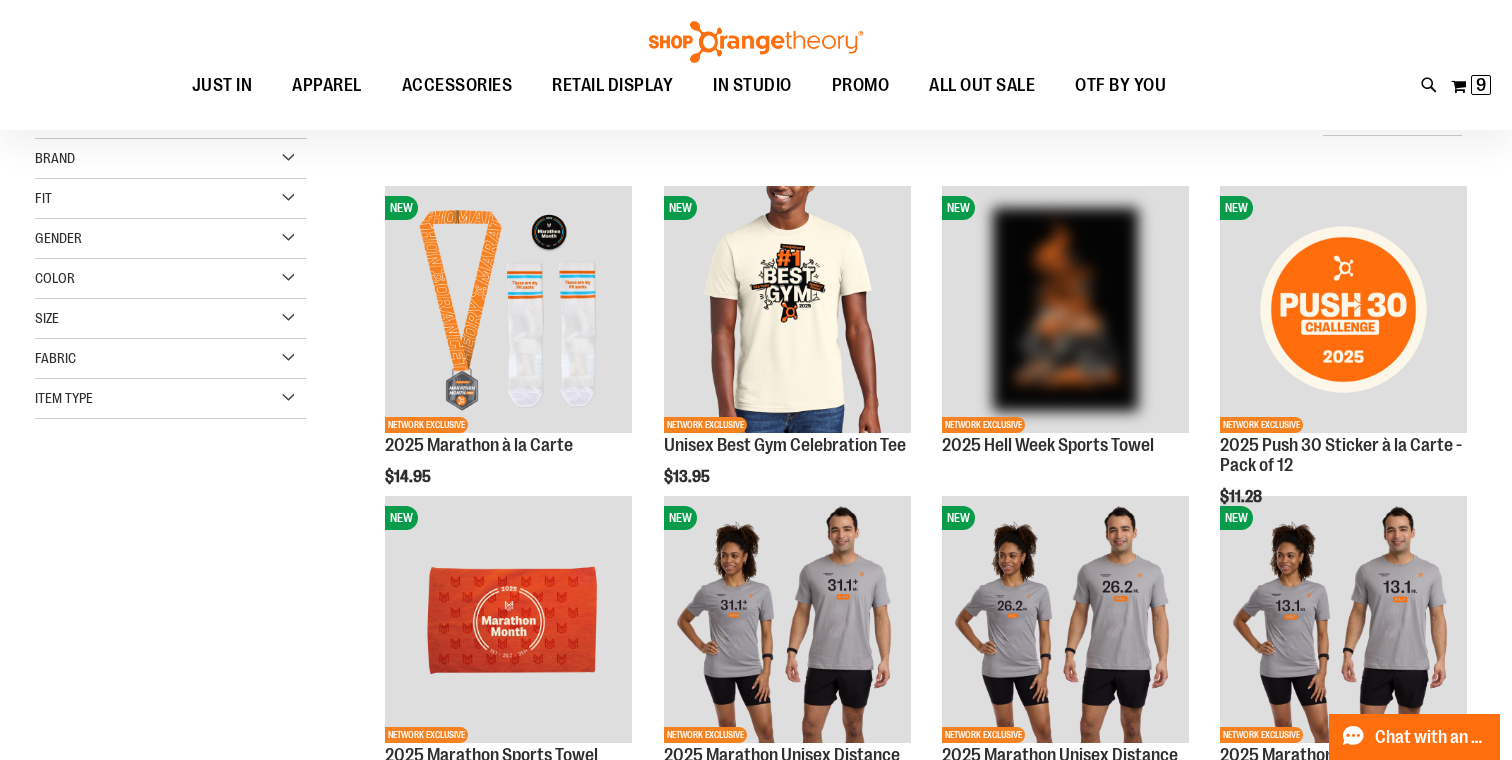scroll, scrollTop: 0, scrollLeft: 0, axis: both 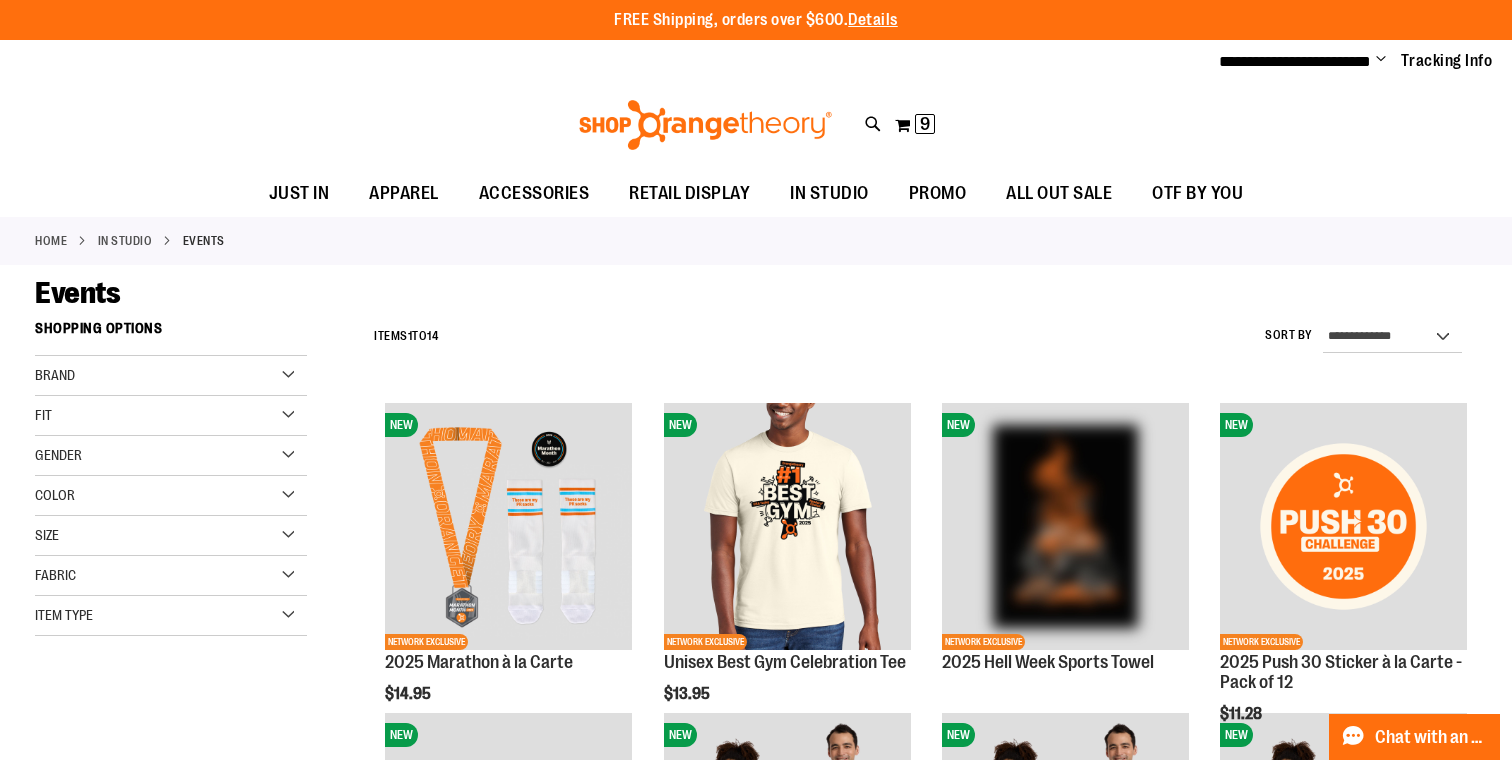 click on "**********" at bounding box center [756, 62] 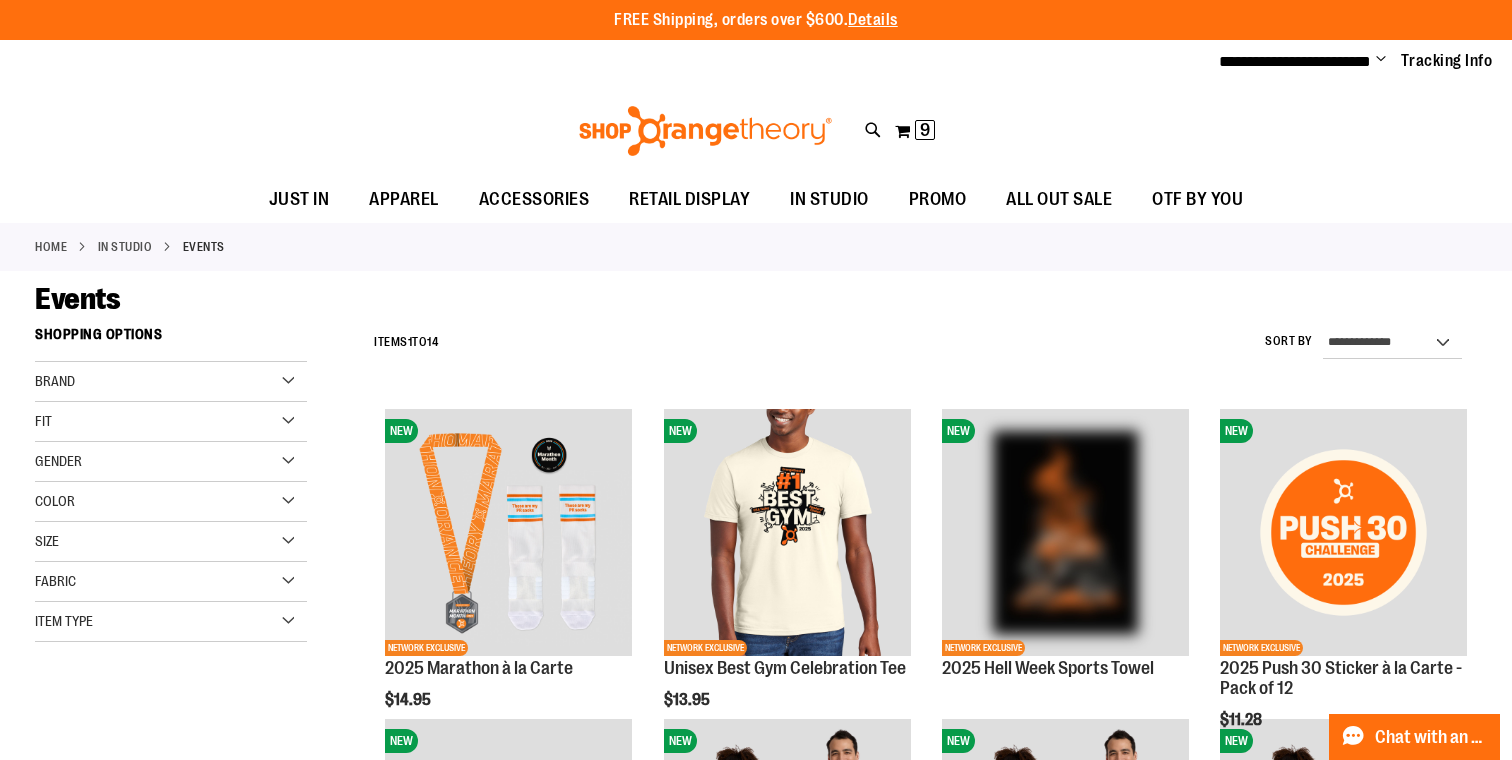 click on "Change" at bounding box center [1381, 60] 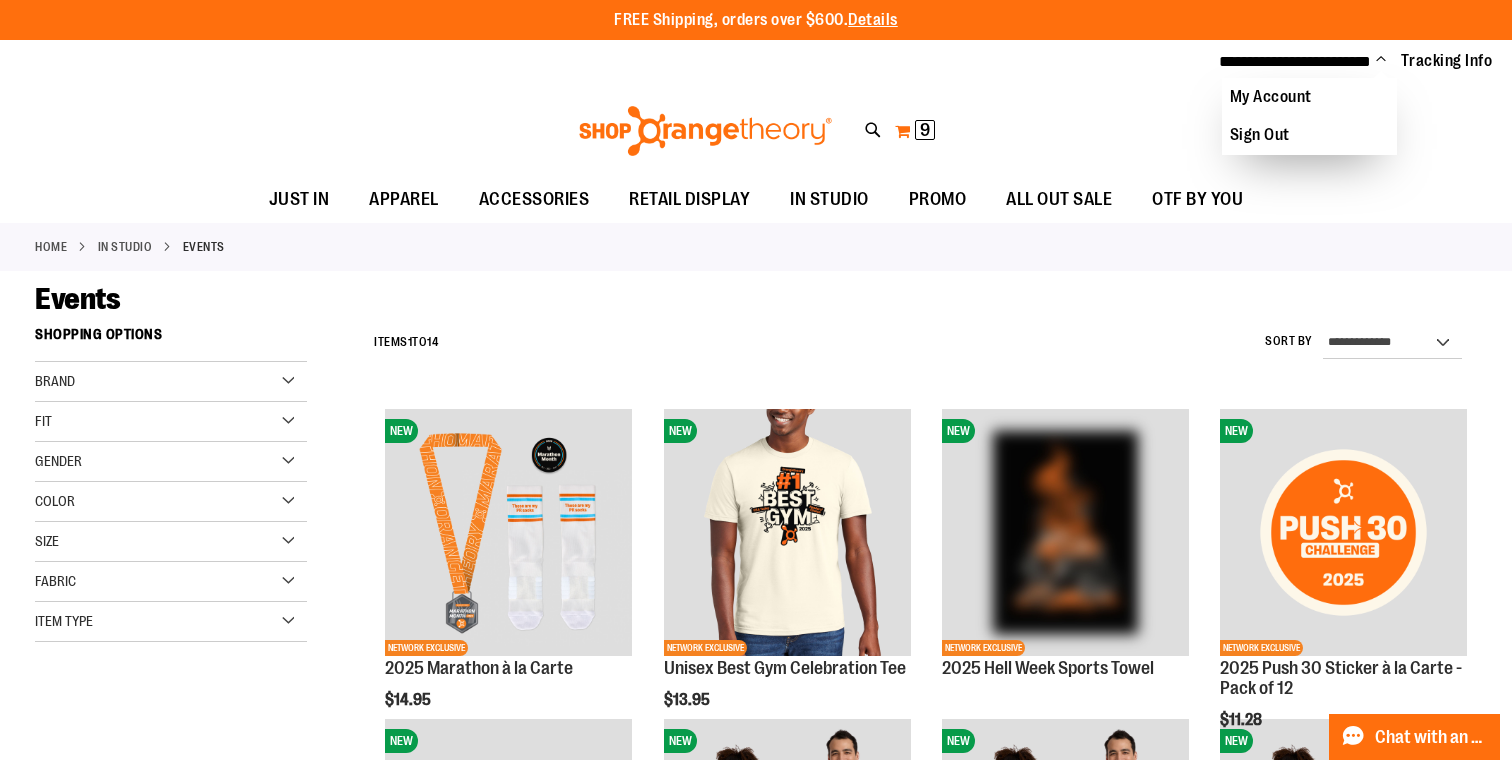click on "My Cart
9
9
items" at bounding box center (915, 131) 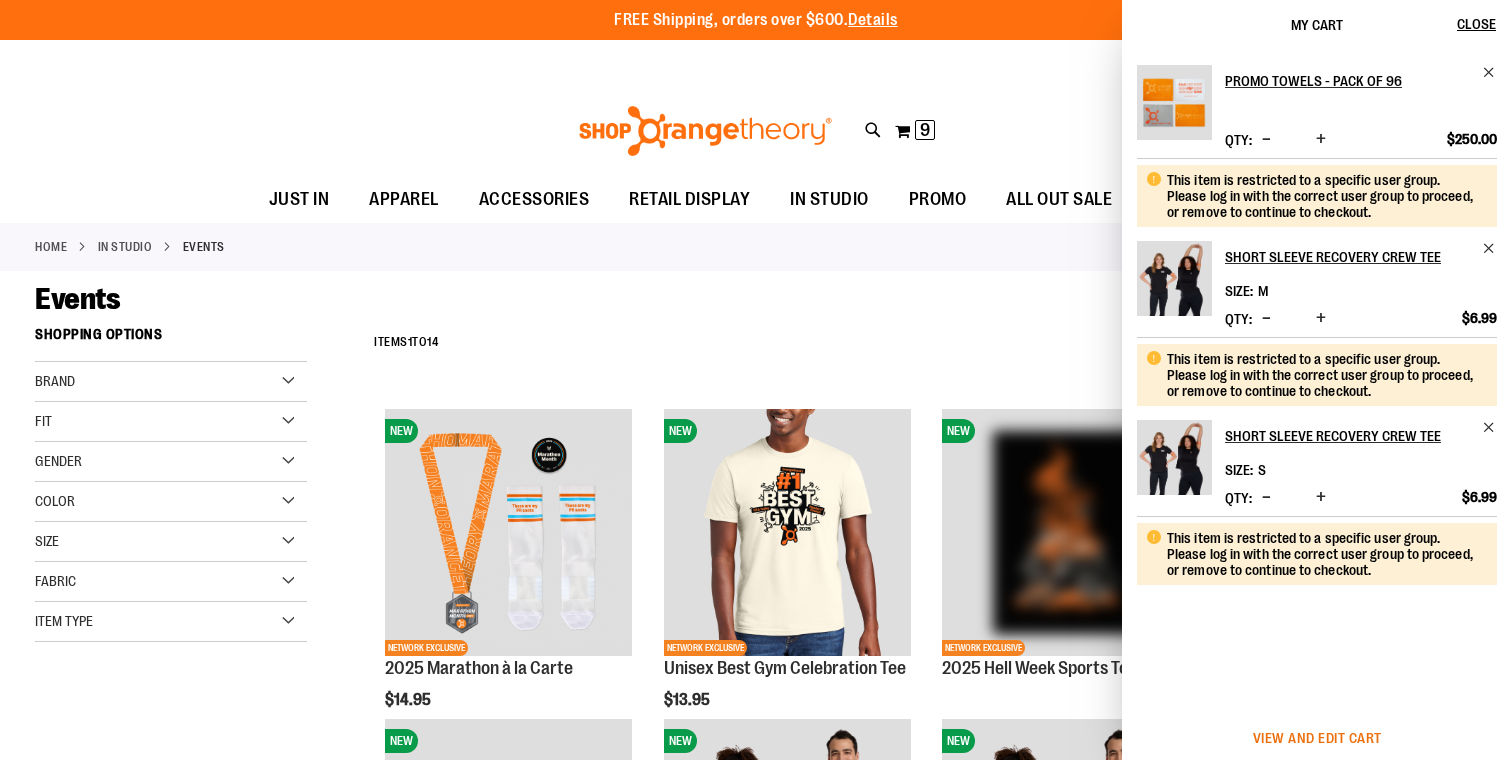 click on "View and edit cart" at bounding box center [1317, 738] 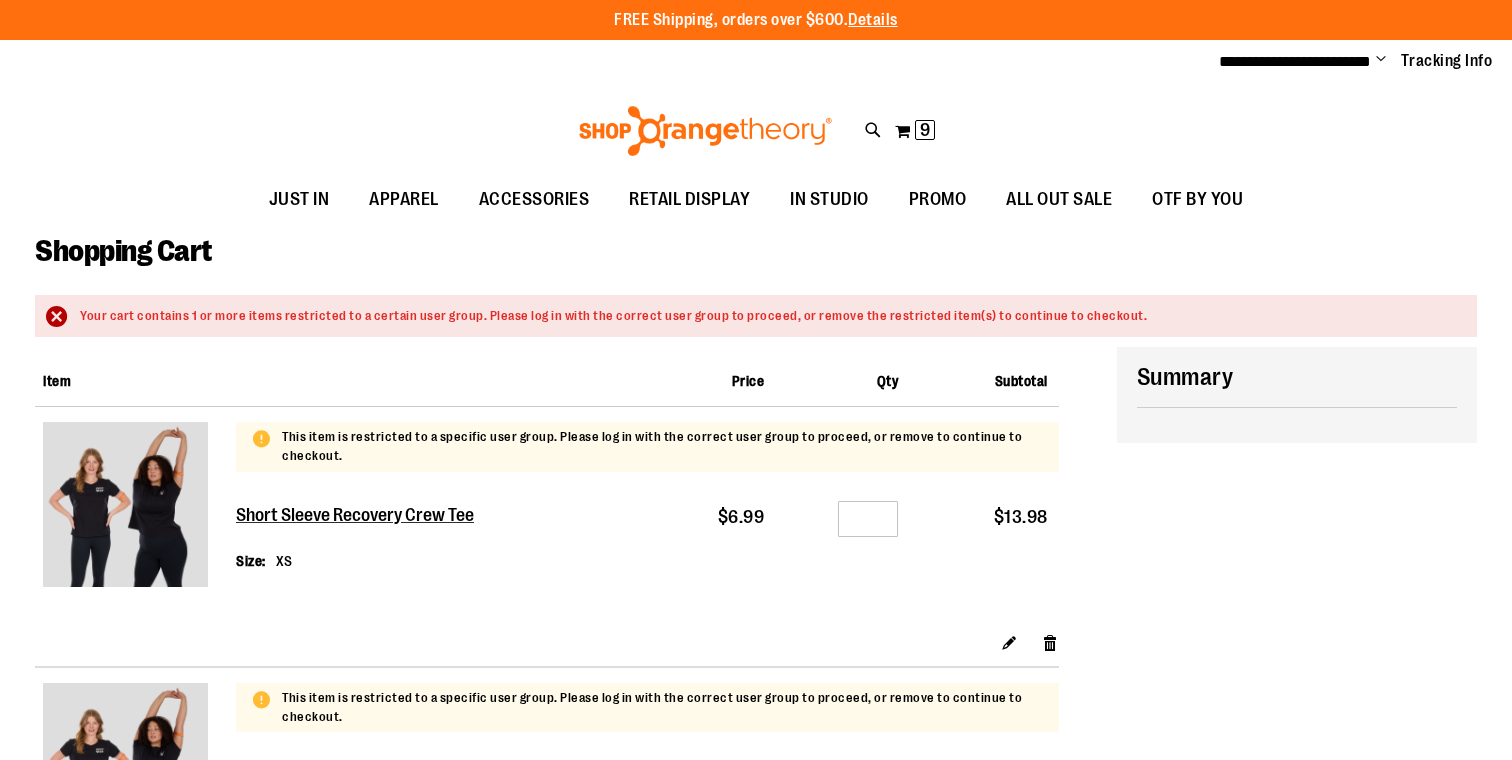 scroll, scrollTop: 0, scrollLeft: 0, axis: both 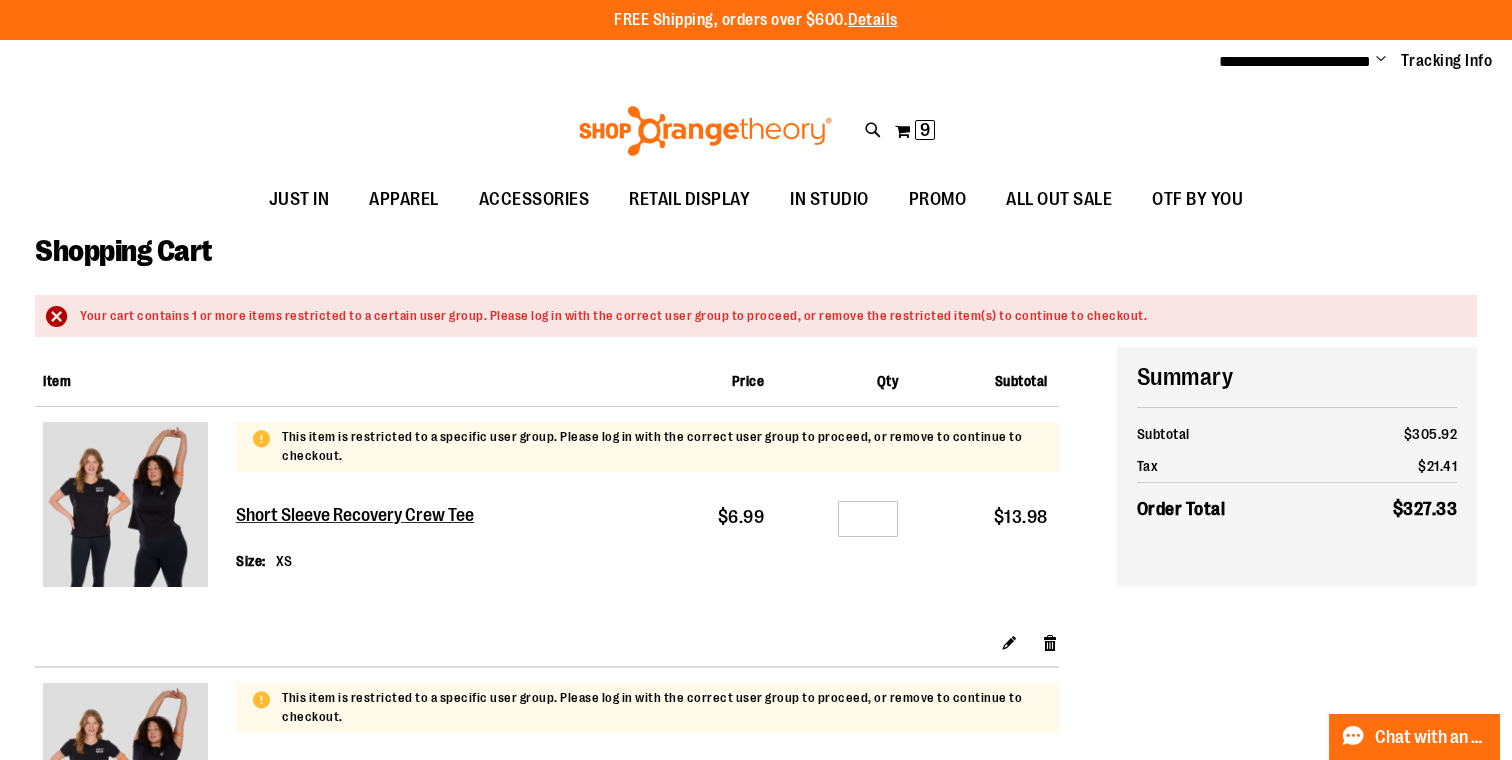 click on "**********" at bounding box center [1348, 62] 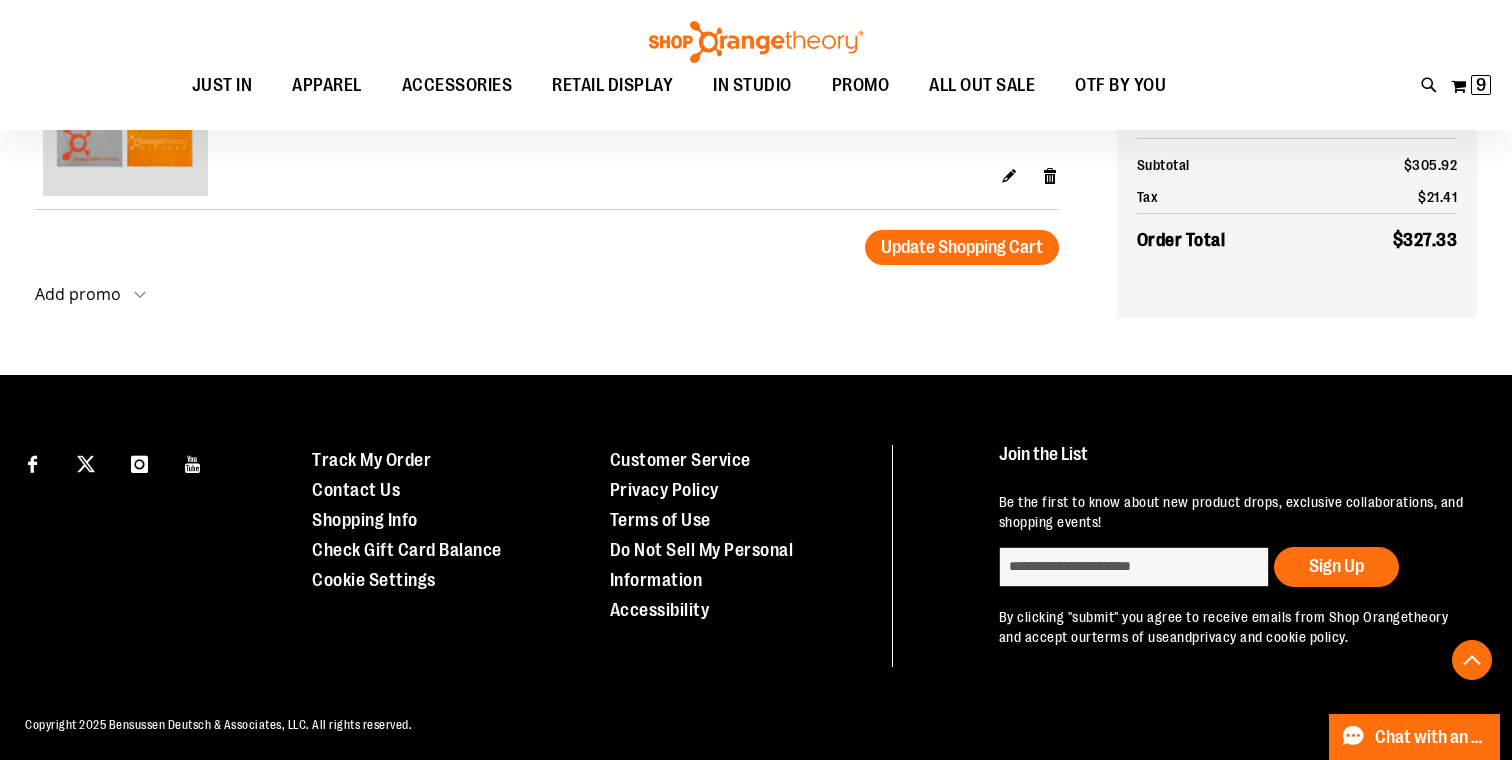 scroll, scrollTop: 1170, scrollLeft: 0, axis: vertical 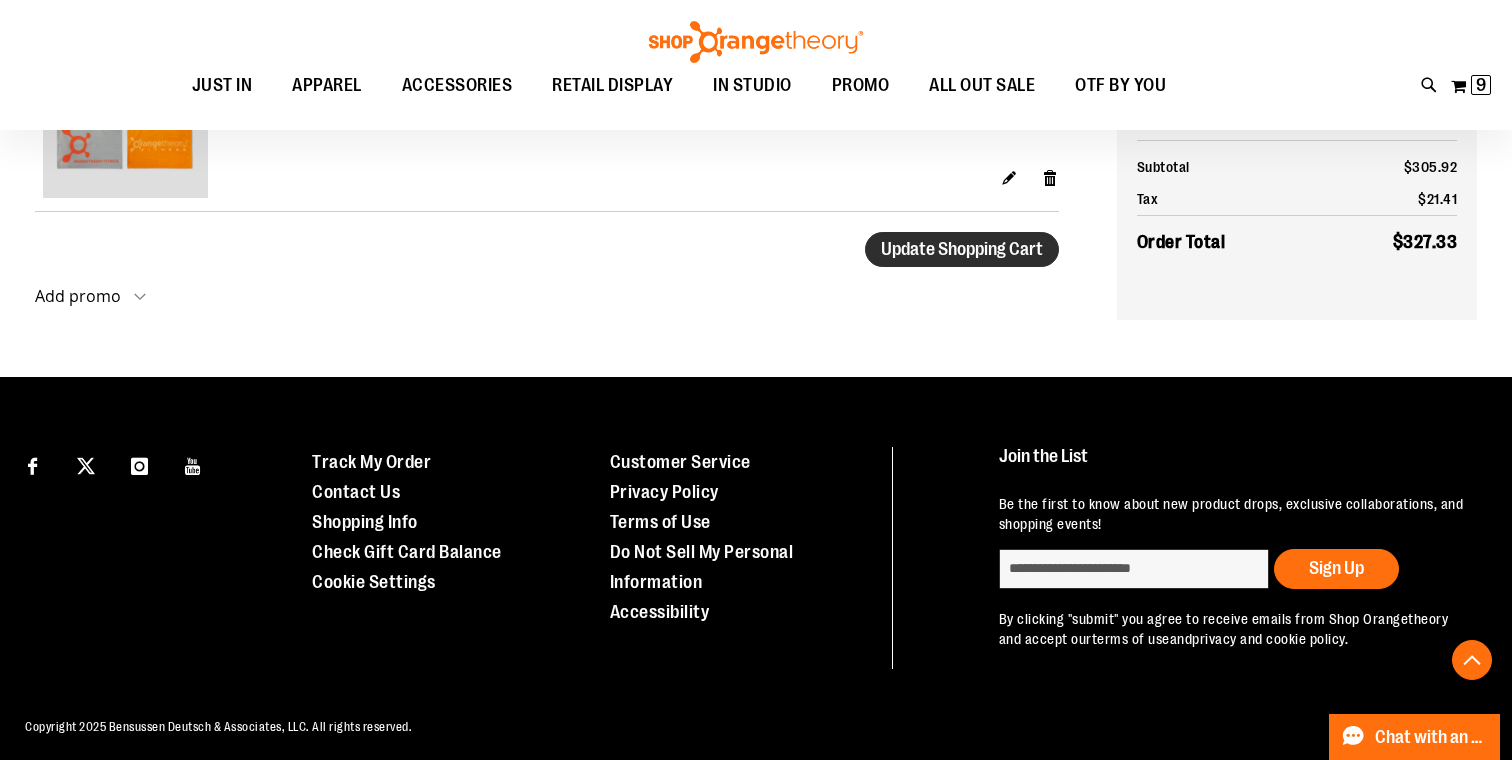 click on "Update Shopping Cart" at bounding box center [962, 249] 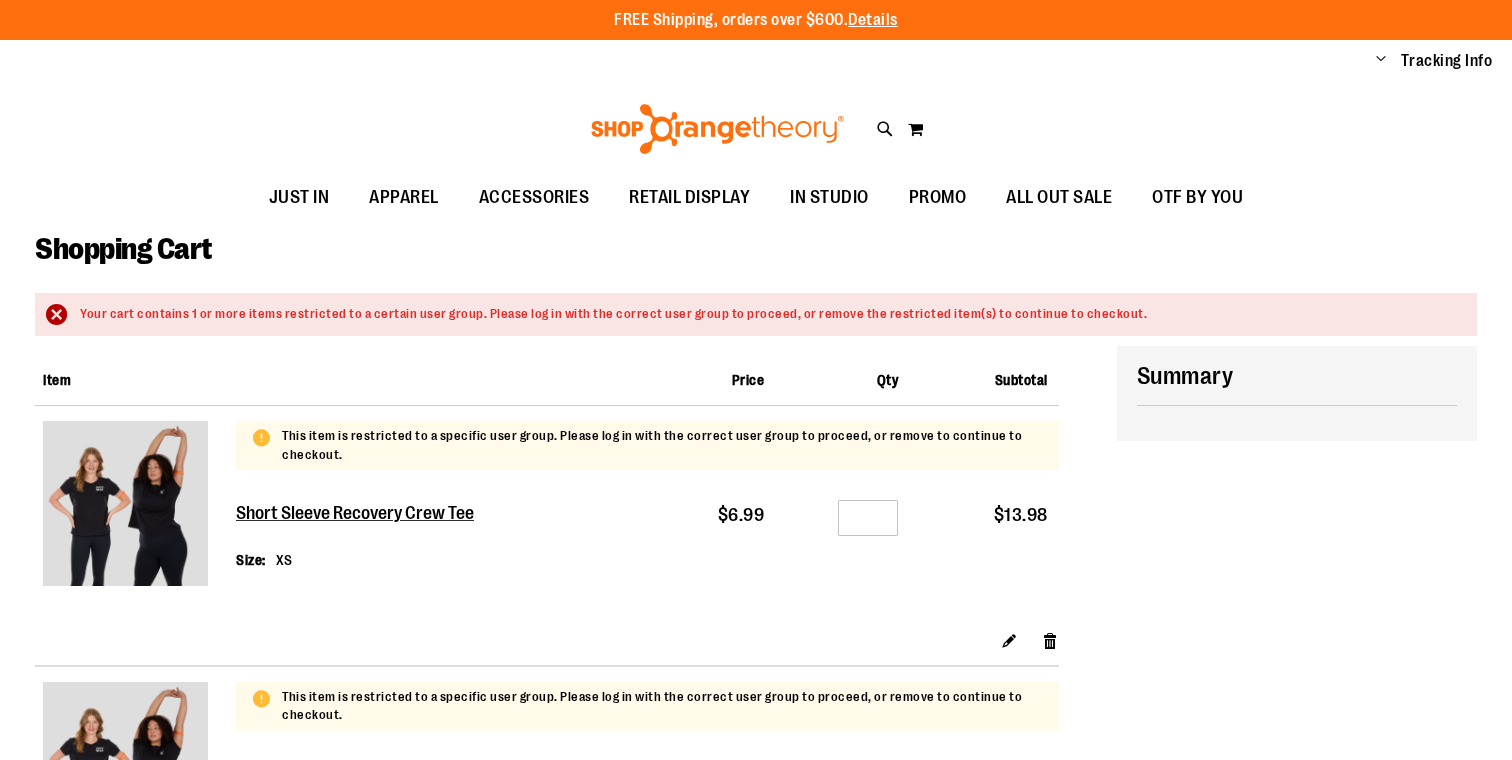 scroll, scrollTop: 0, scrollLeft: 0, axis: both 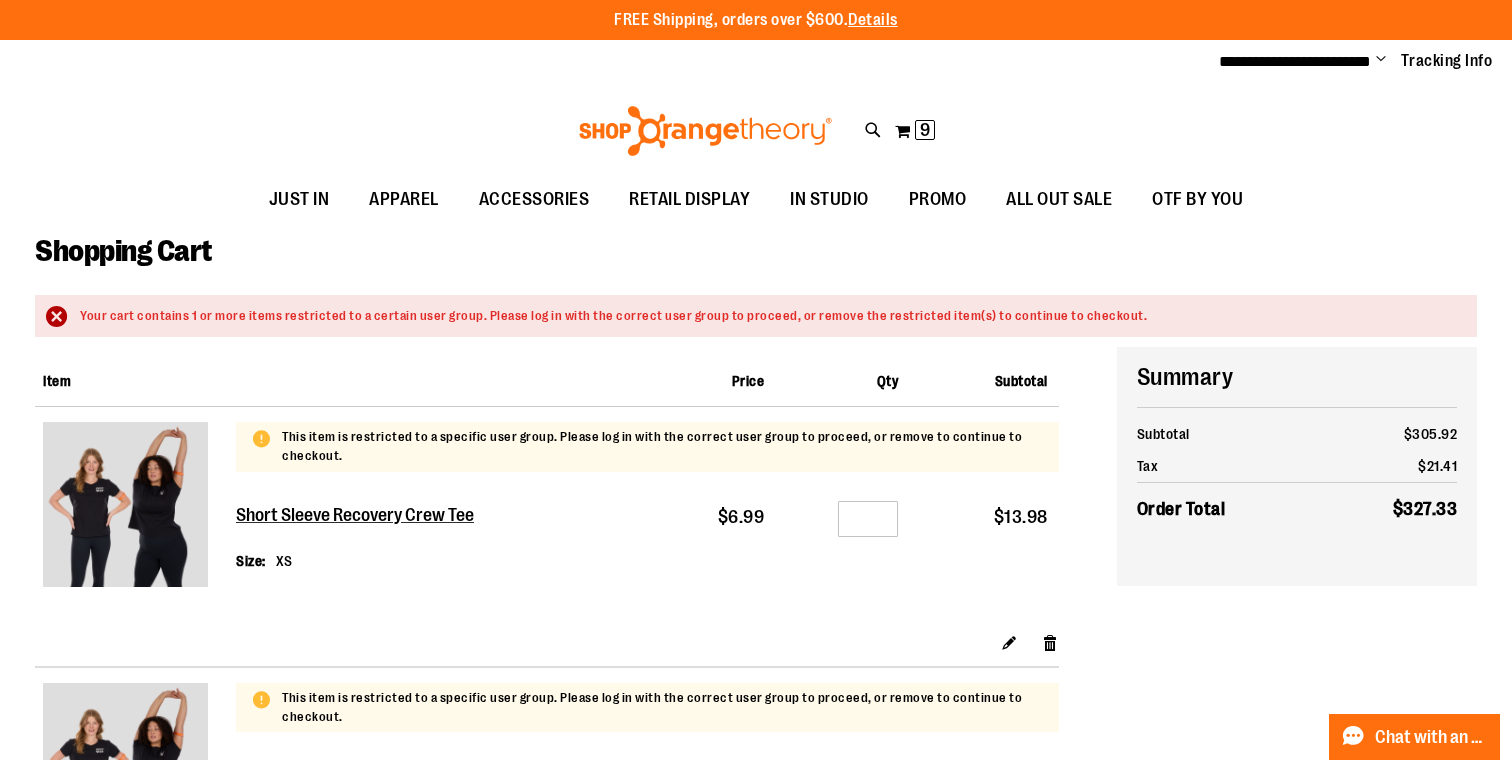 click on "Your cart contains 1 or more items restricted to a certain user group. Please log in with the correct user group to proceed, or remove the restricted item(s) to continue to checkout." at bounding box center [768, 316] 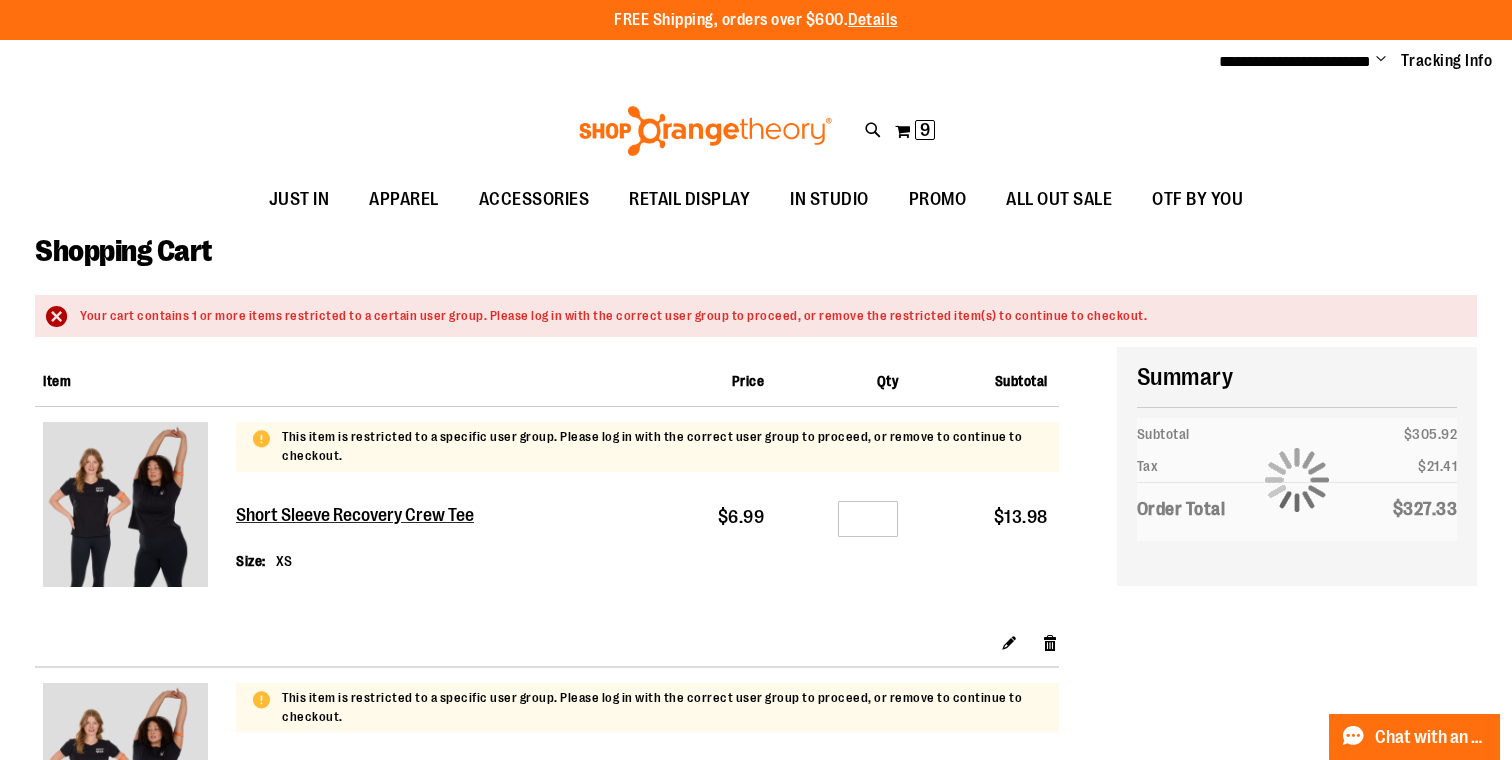 click on "Change" at bounding box center [1381, 60] 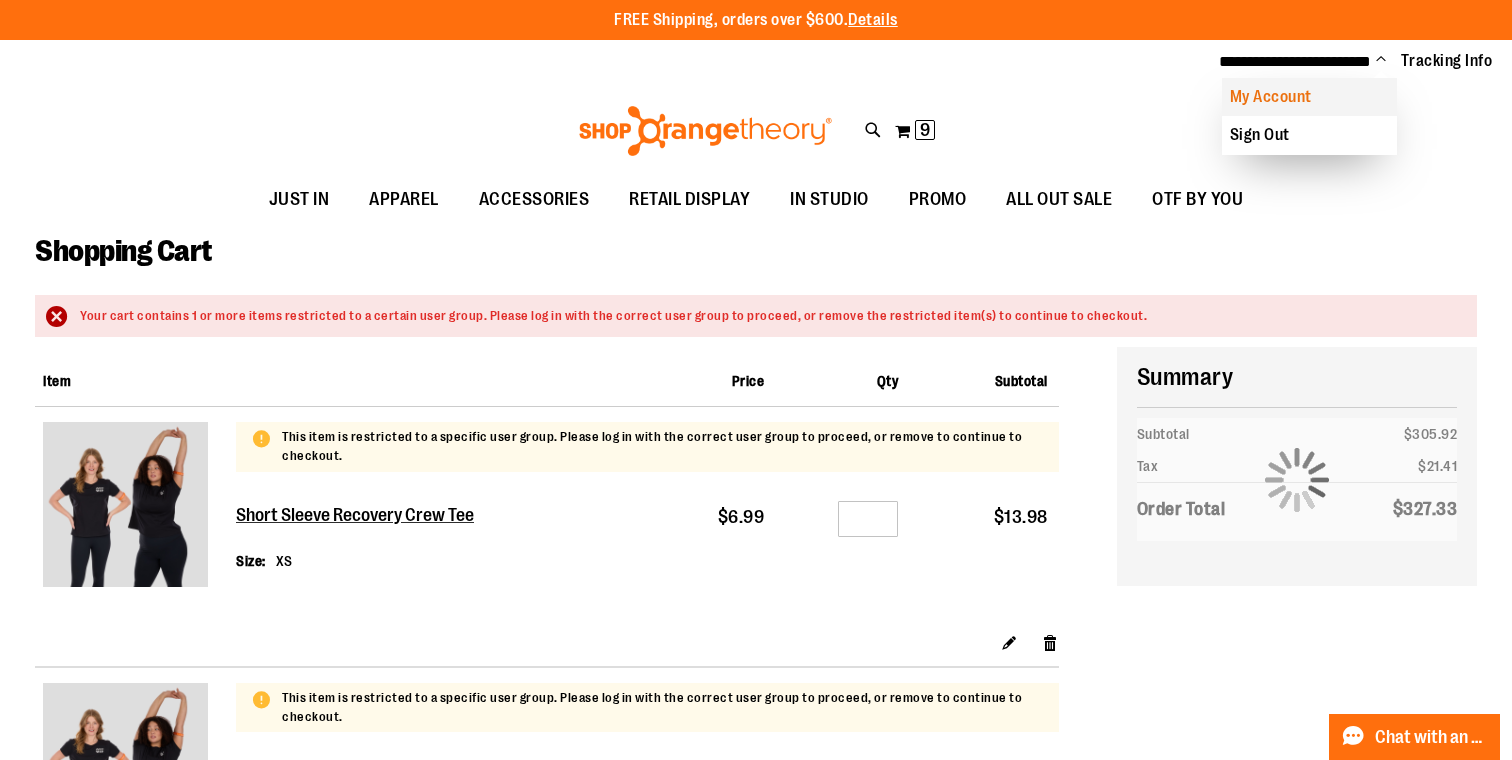 click on "My Account" at bounding box center [1309, 97] 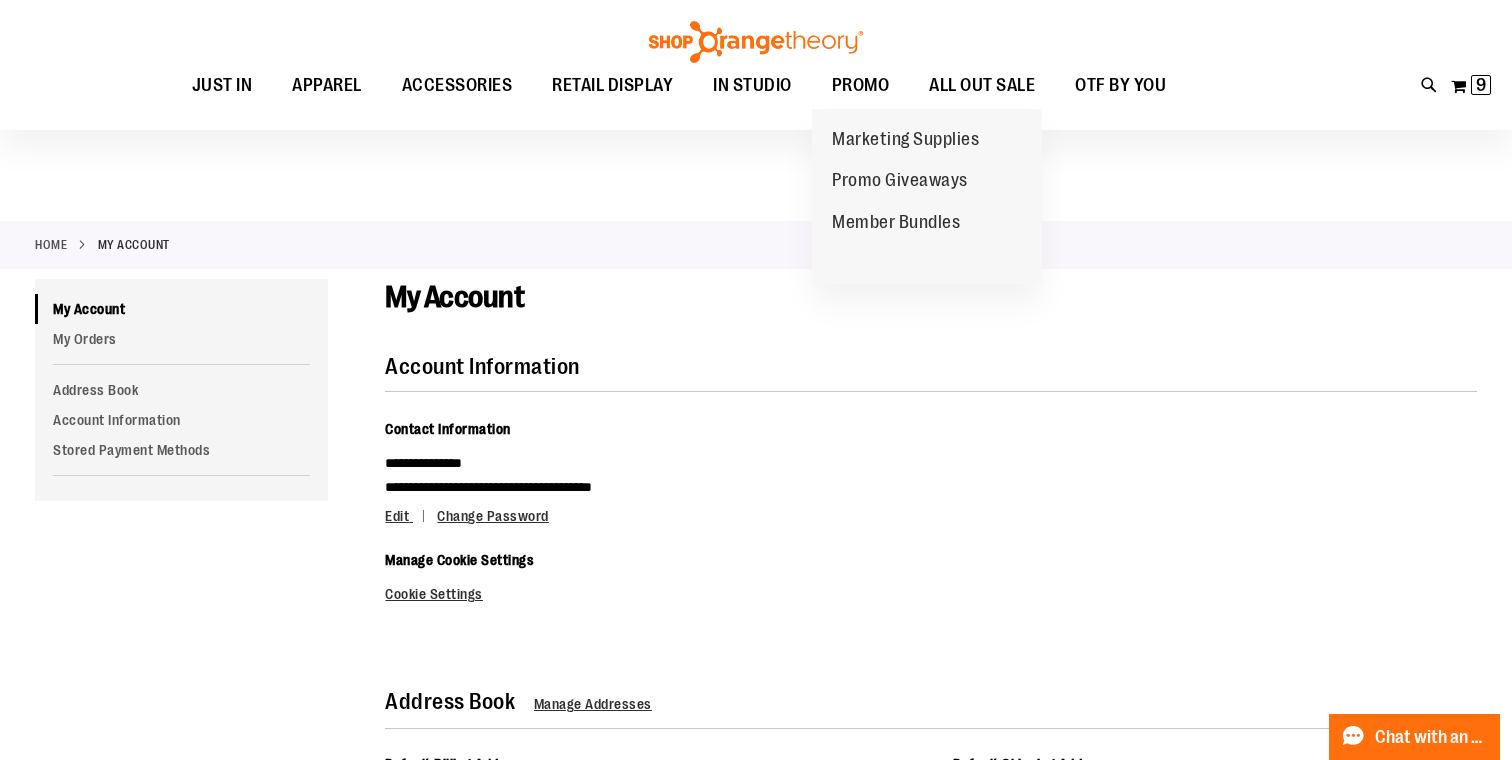 scroll, scrollTop: 0, scrollLeft: 0, axis: both 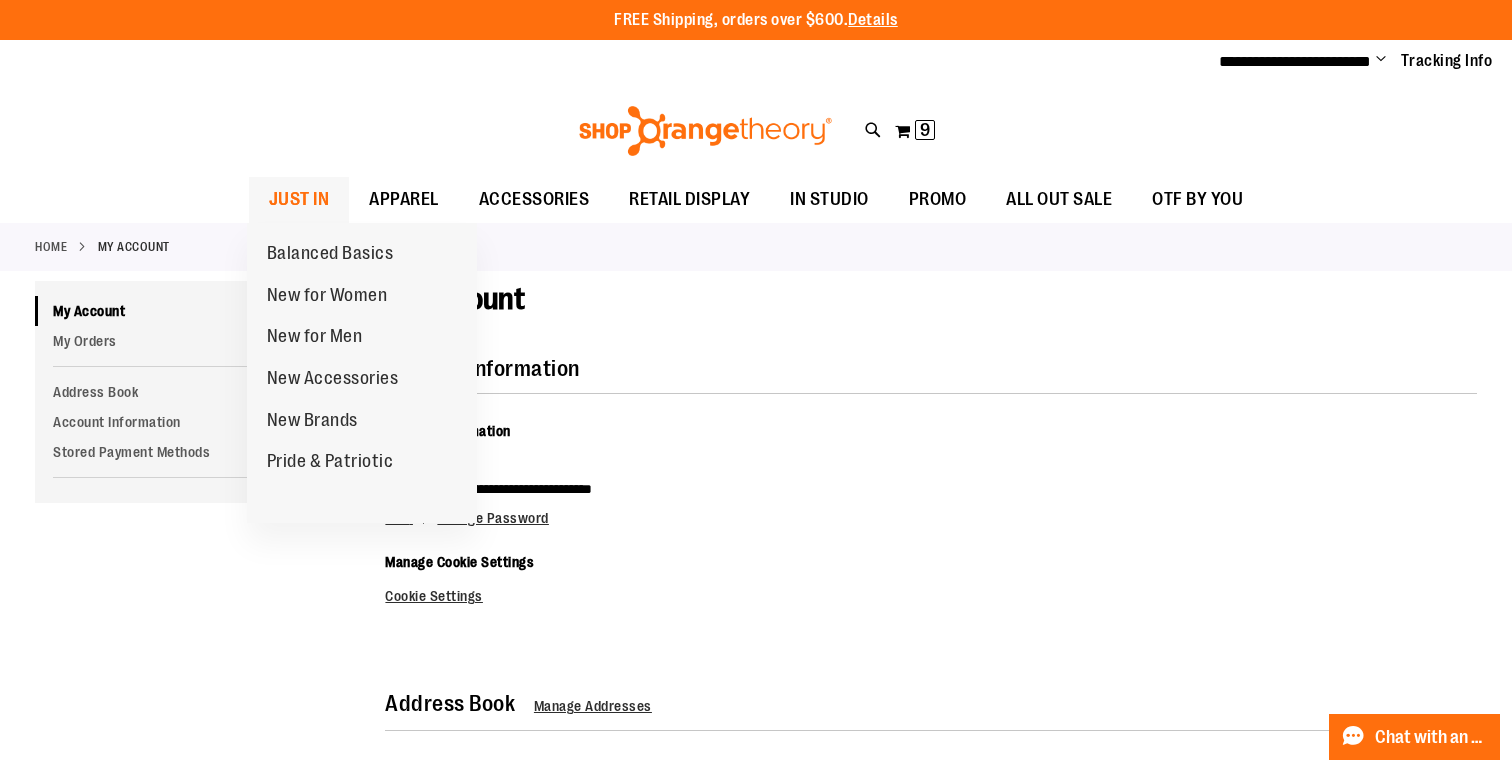 click on "JUST IN" at bounding box center (299, 199) 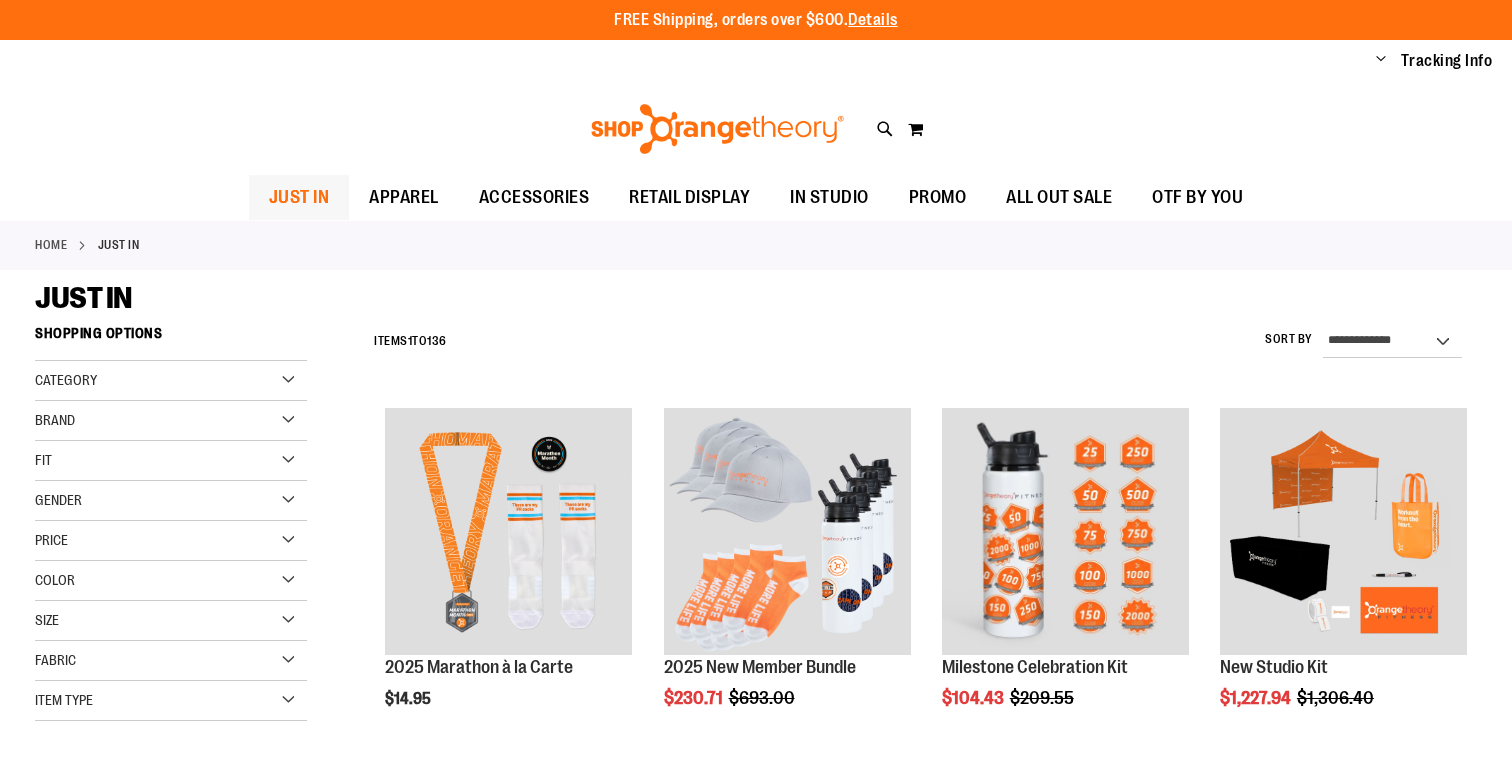 scroll, scrollTop: 0, scrollLeft: 0, axis: both 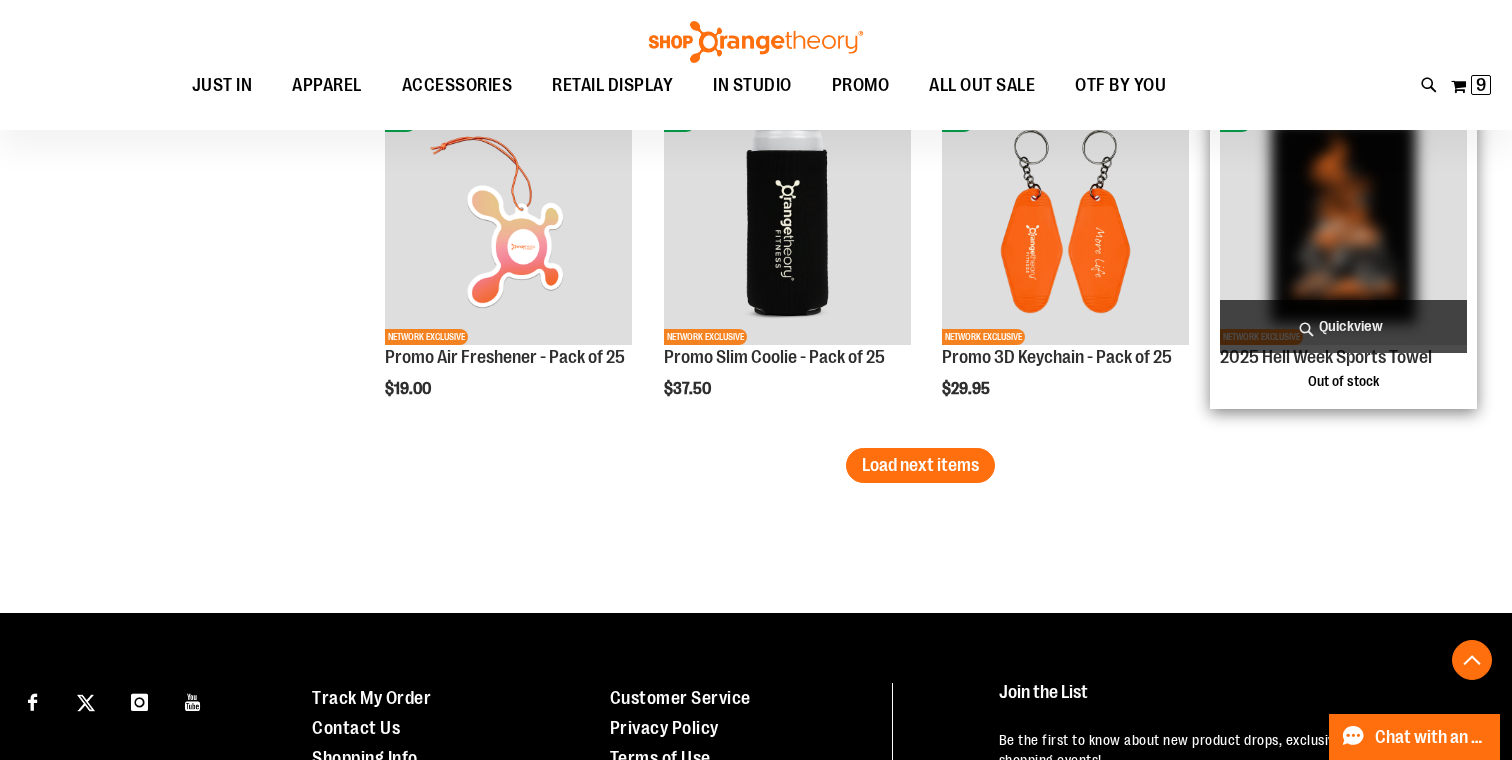 click on "Quickview" at bounding box center [1343, 326] 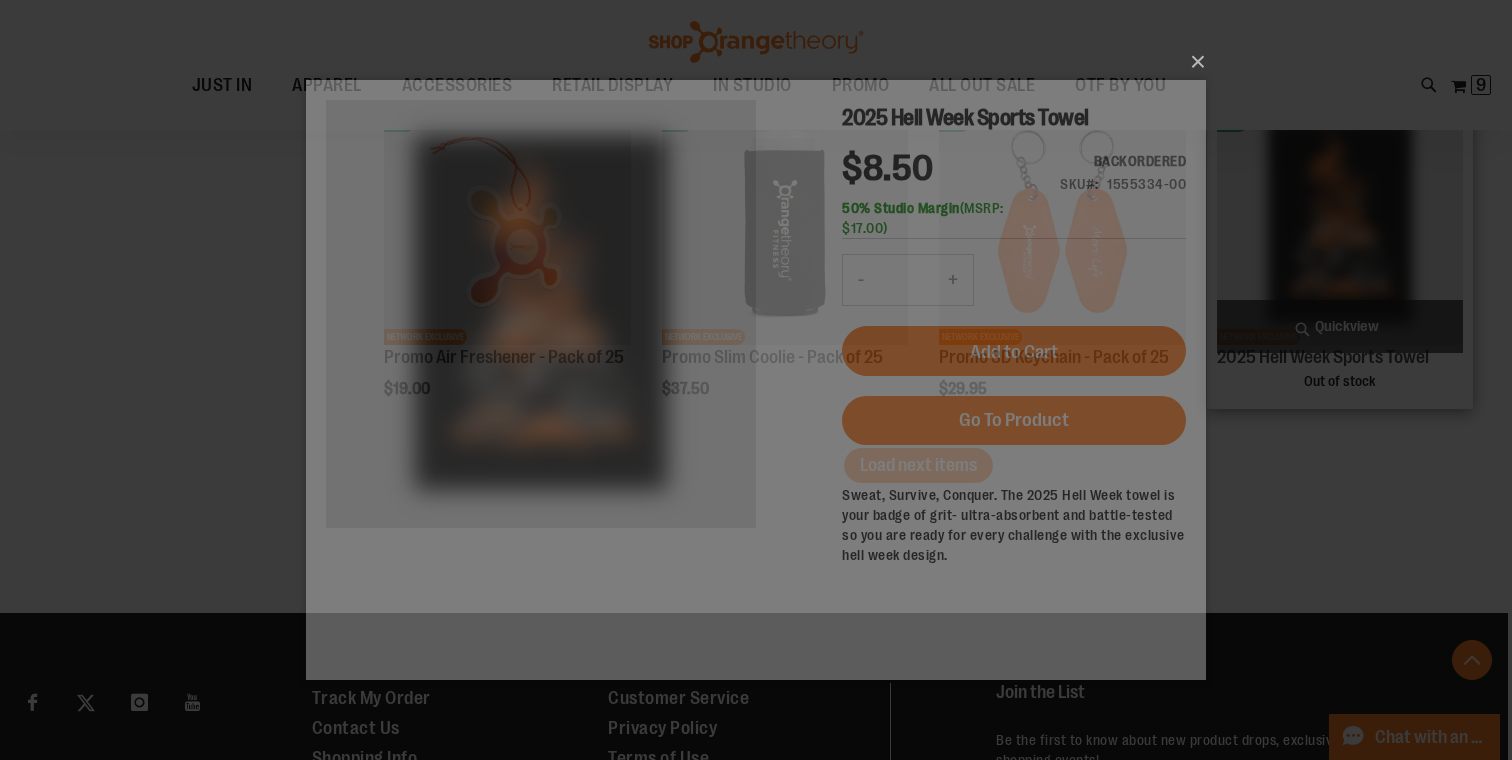 scroll, scrollTop: 0, scrollLeft: 0, axis: both 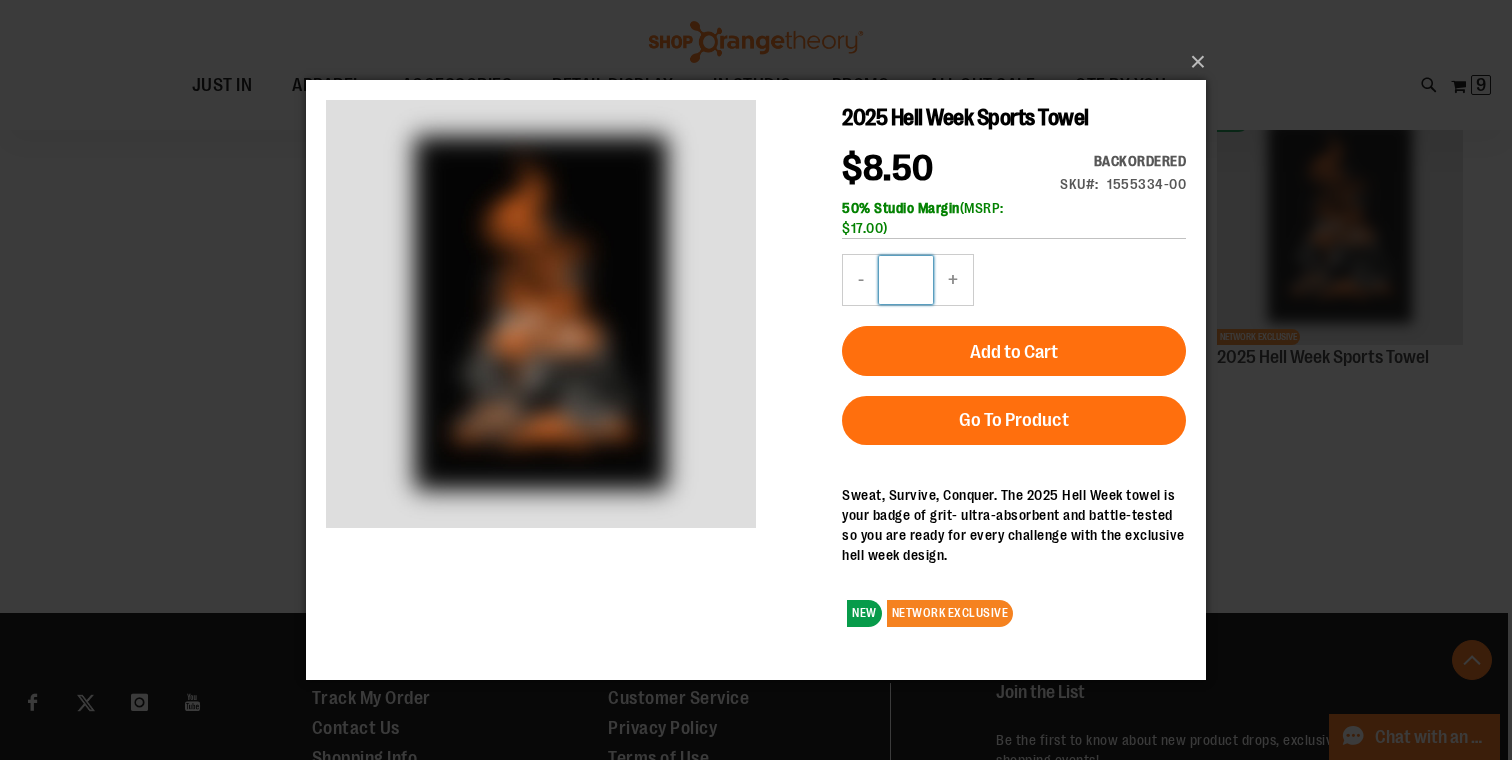 drag, startPoint x: 920, startPoint y: 275, endPoint x: 862, endPoint y: 272, distance: 58.077534 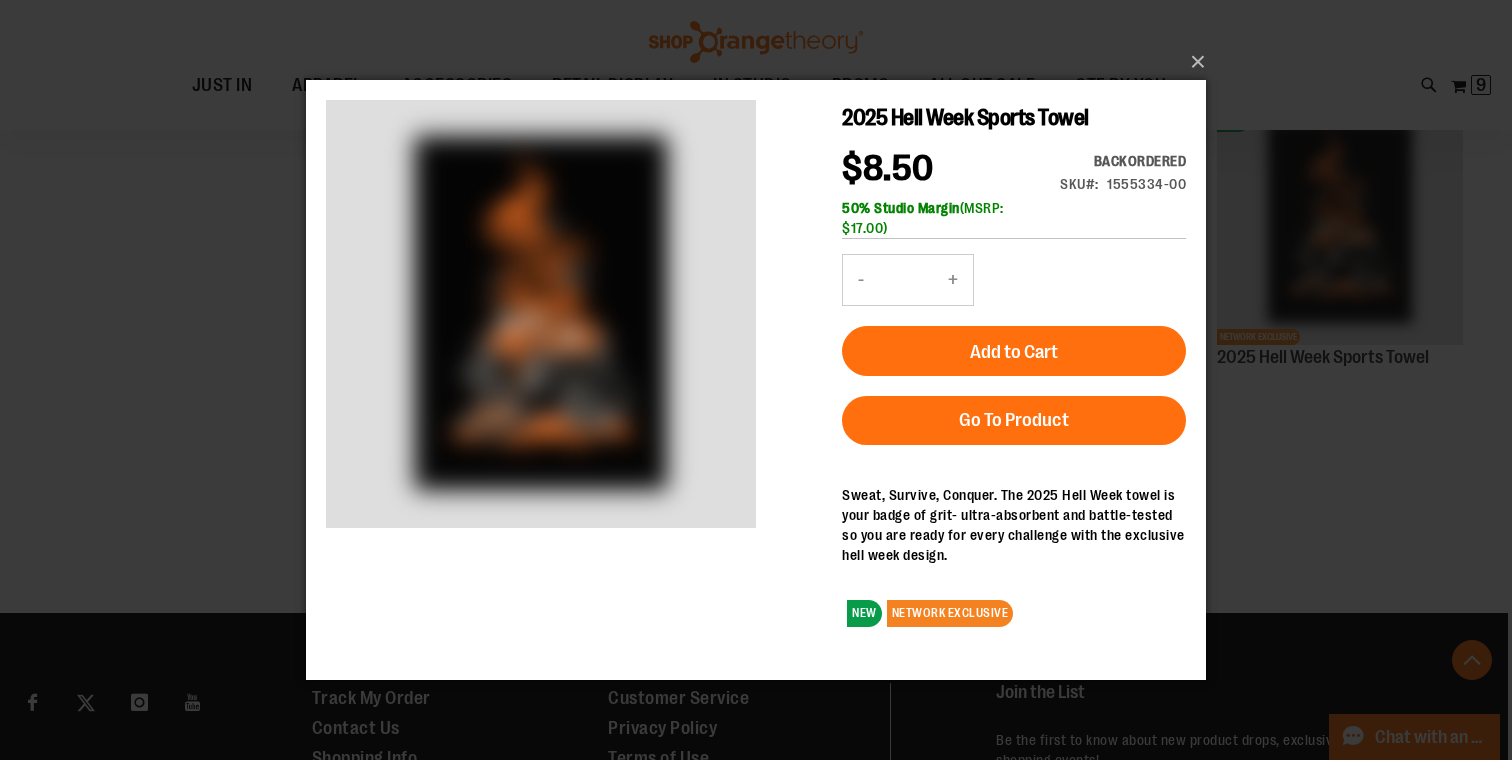 click on "2025 Hell Week Sports Towel
$8.50
Backordered
SKU
1555334-00
50% Studio Margin  (MSRP: $17.00)
-
Qty
**
+
Add to Cart
Go To Product
NEW NETWORK EXCLUSIVE" at bounding box center [1014, 371] 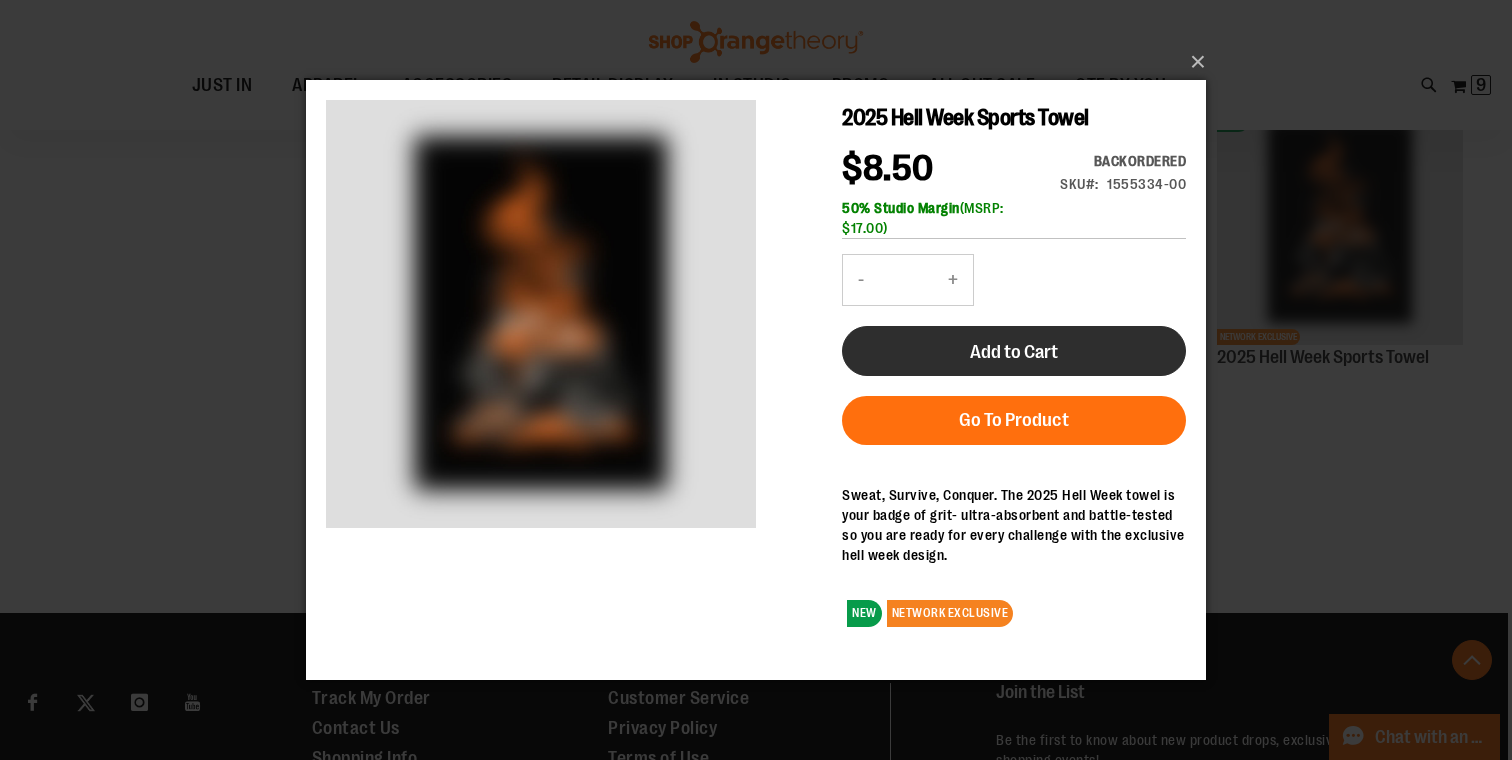 click on "Add to Cart" at bounding box center (1014, 351) 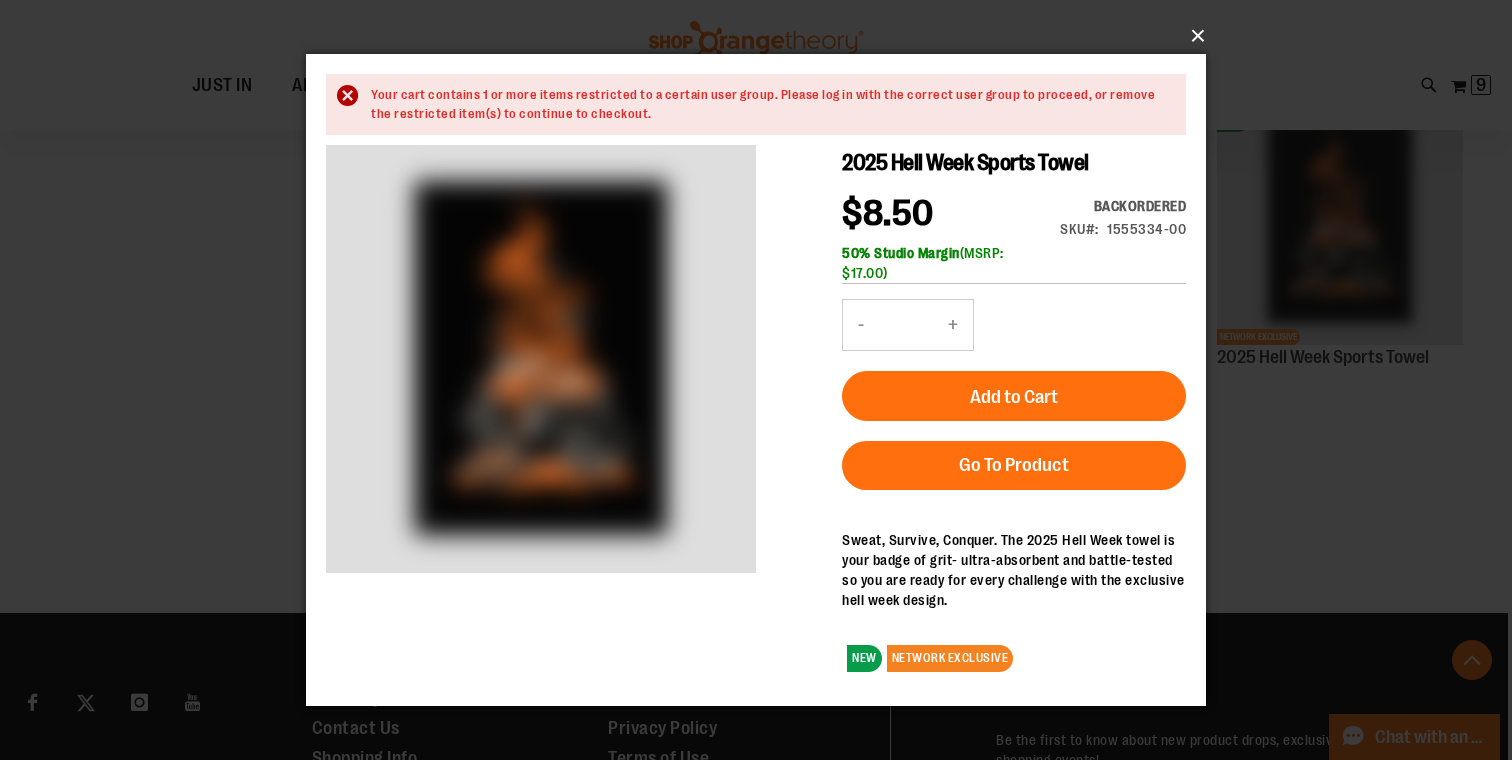 click on "×" at bounding box center (762, 36) 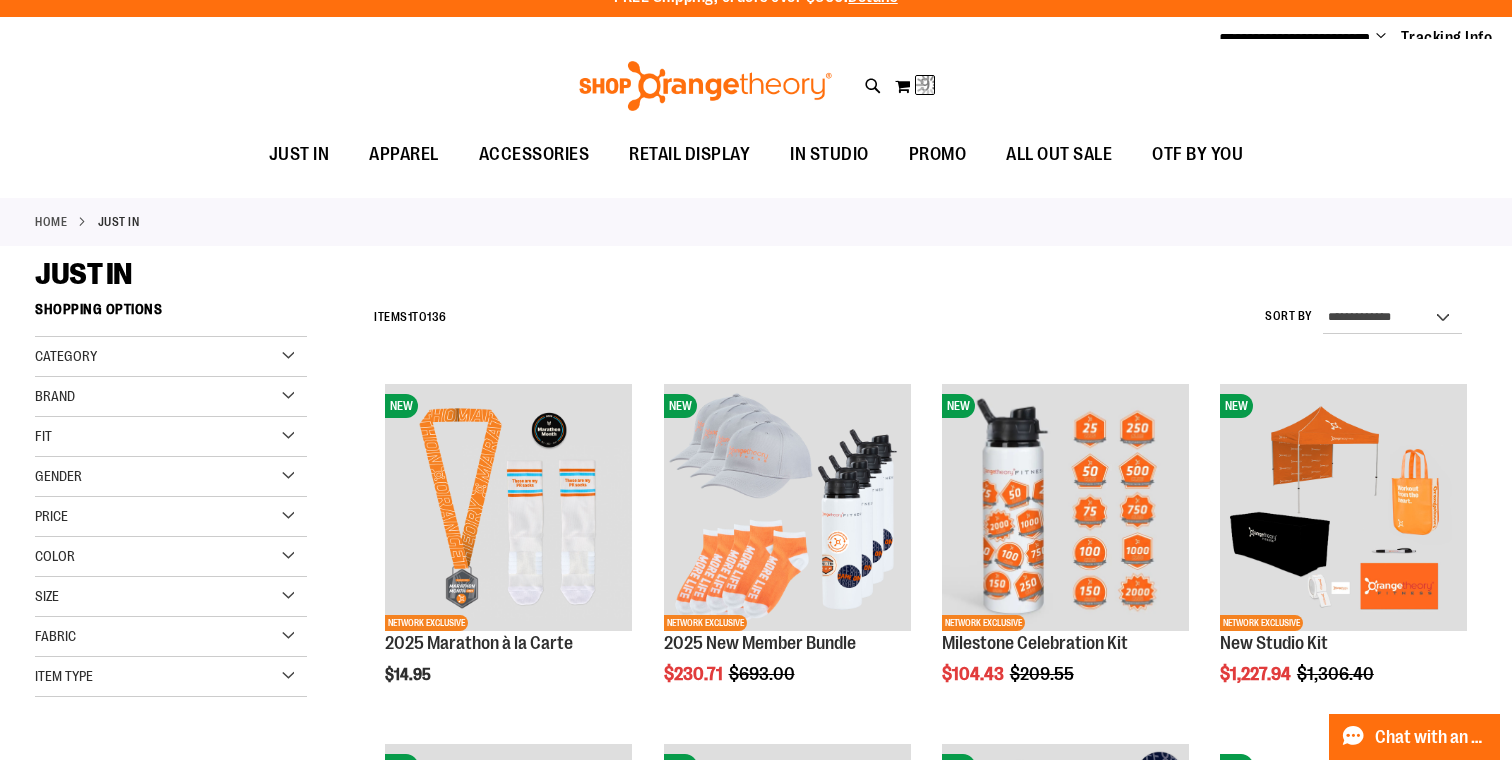 scroll, scrollTop: 0, scrollLeft: 0, axis: both 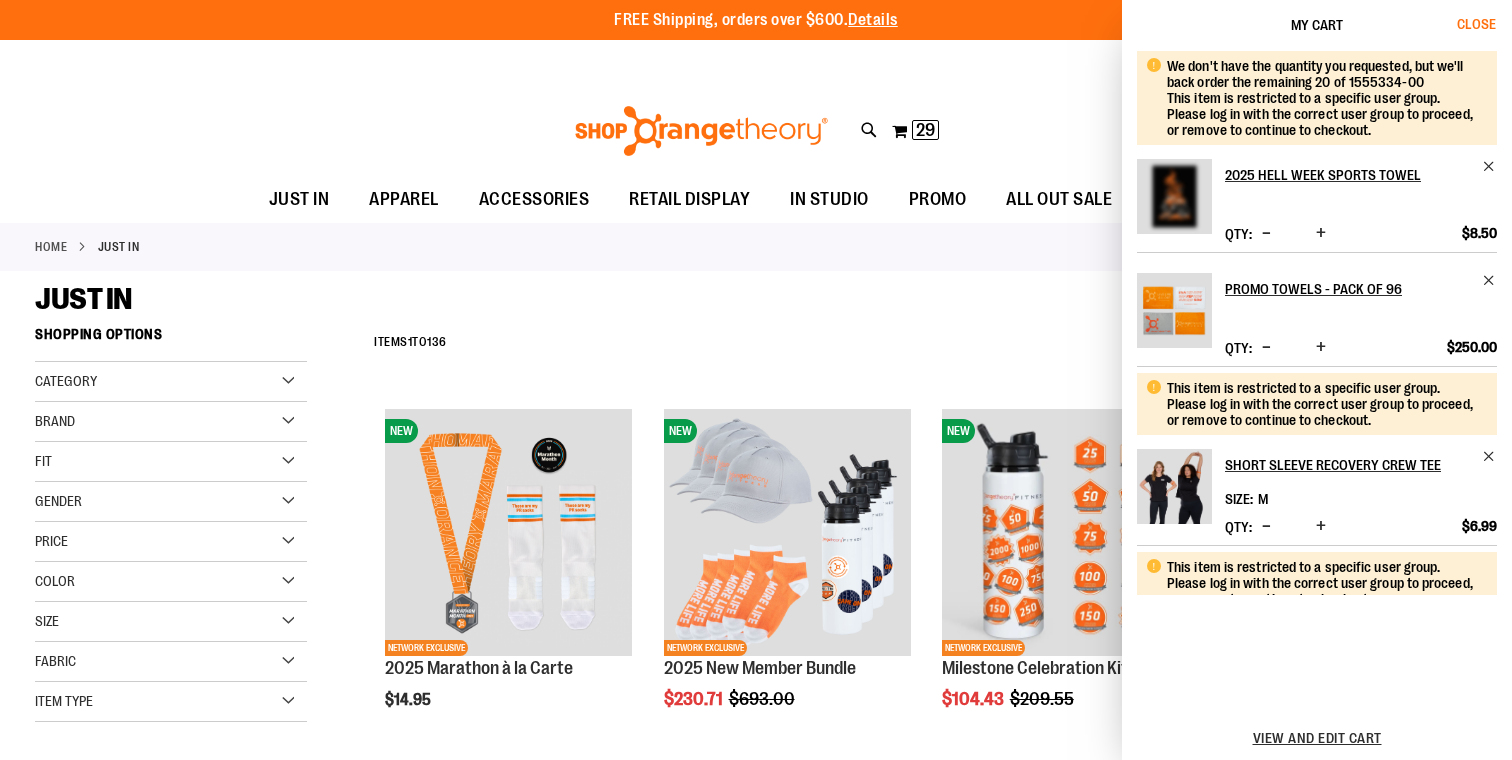 click on "Close" at bounding box center [1476, 24] 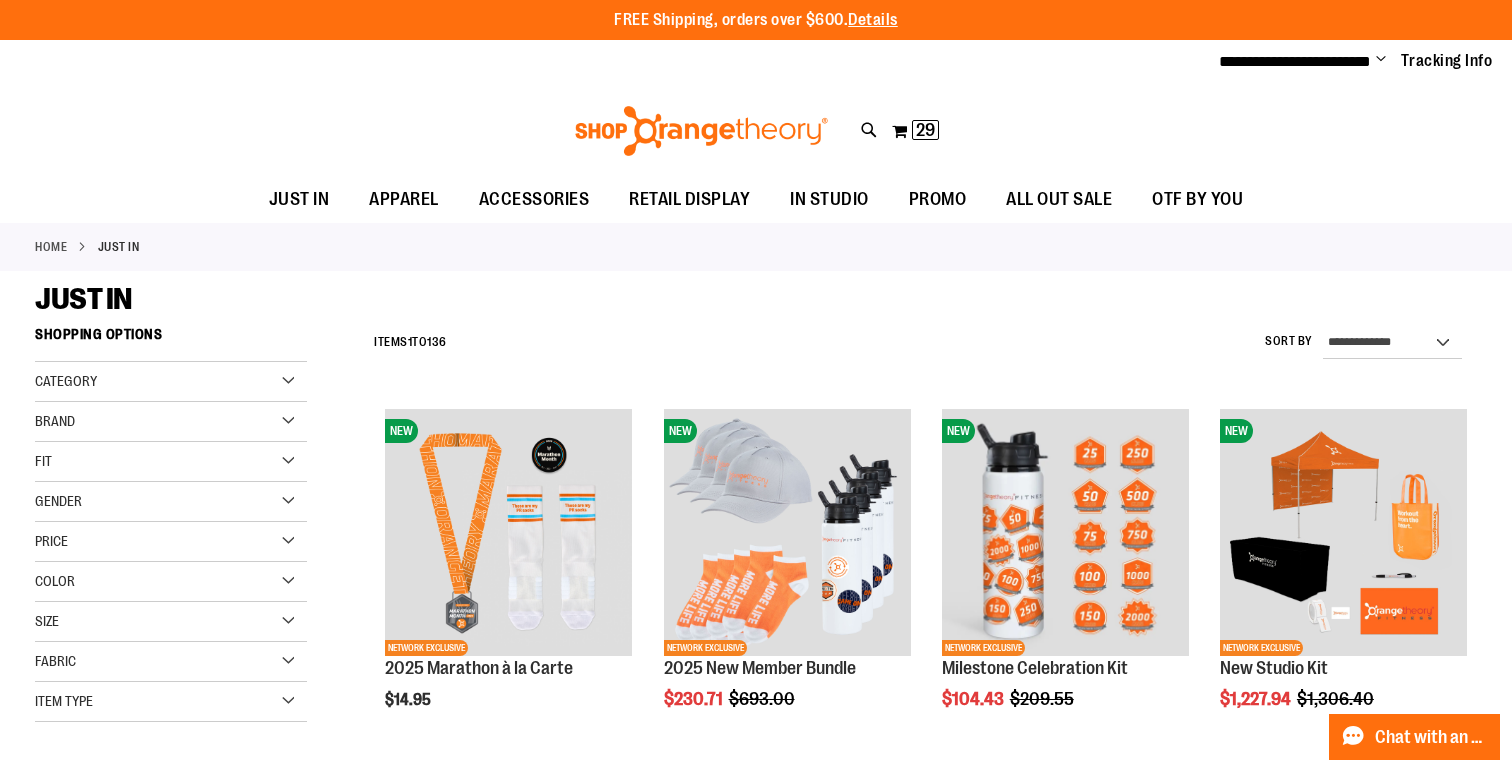 click on "**********" at bounding box center (1348, 62) 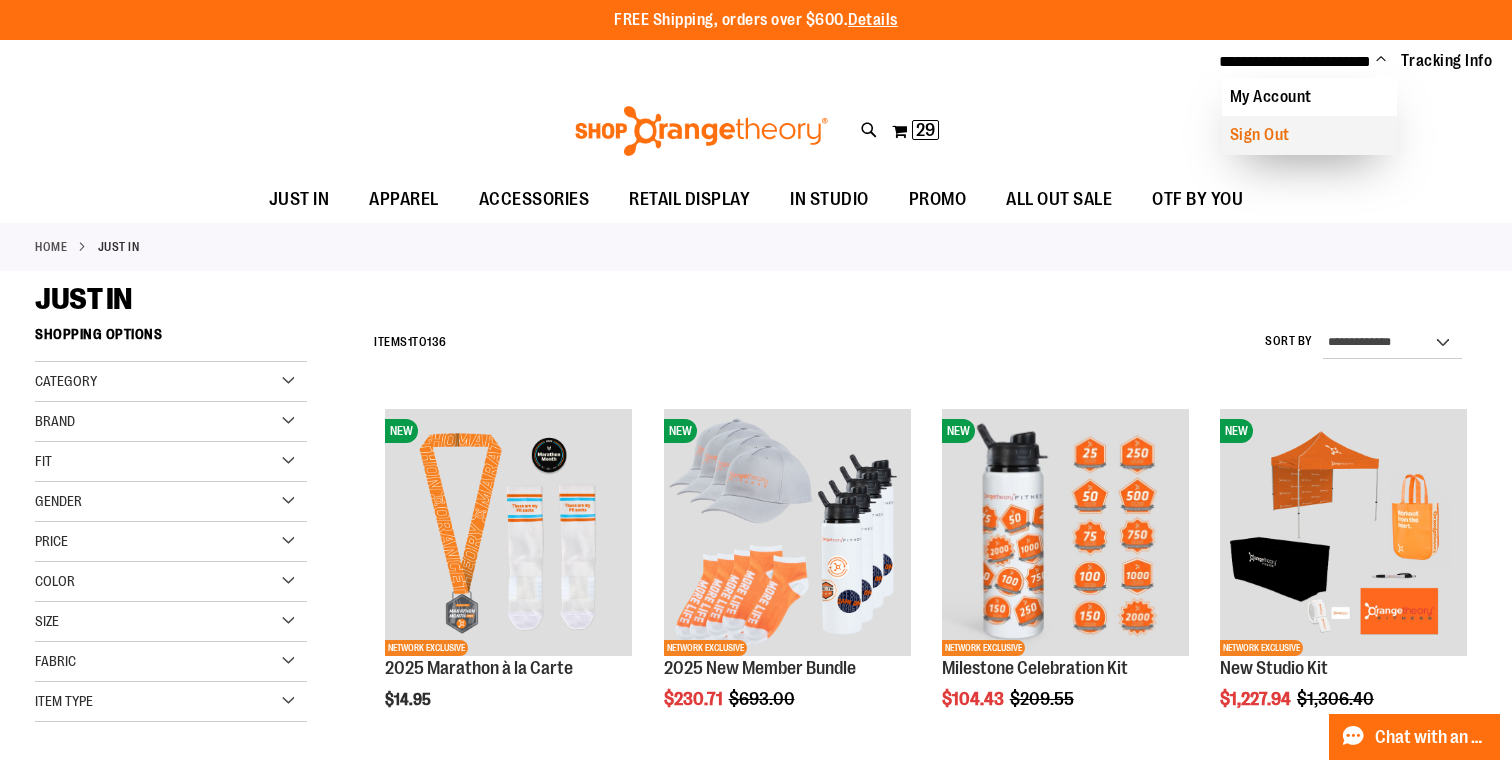 click on "Sign Out" at bounding box center [1309, 135] 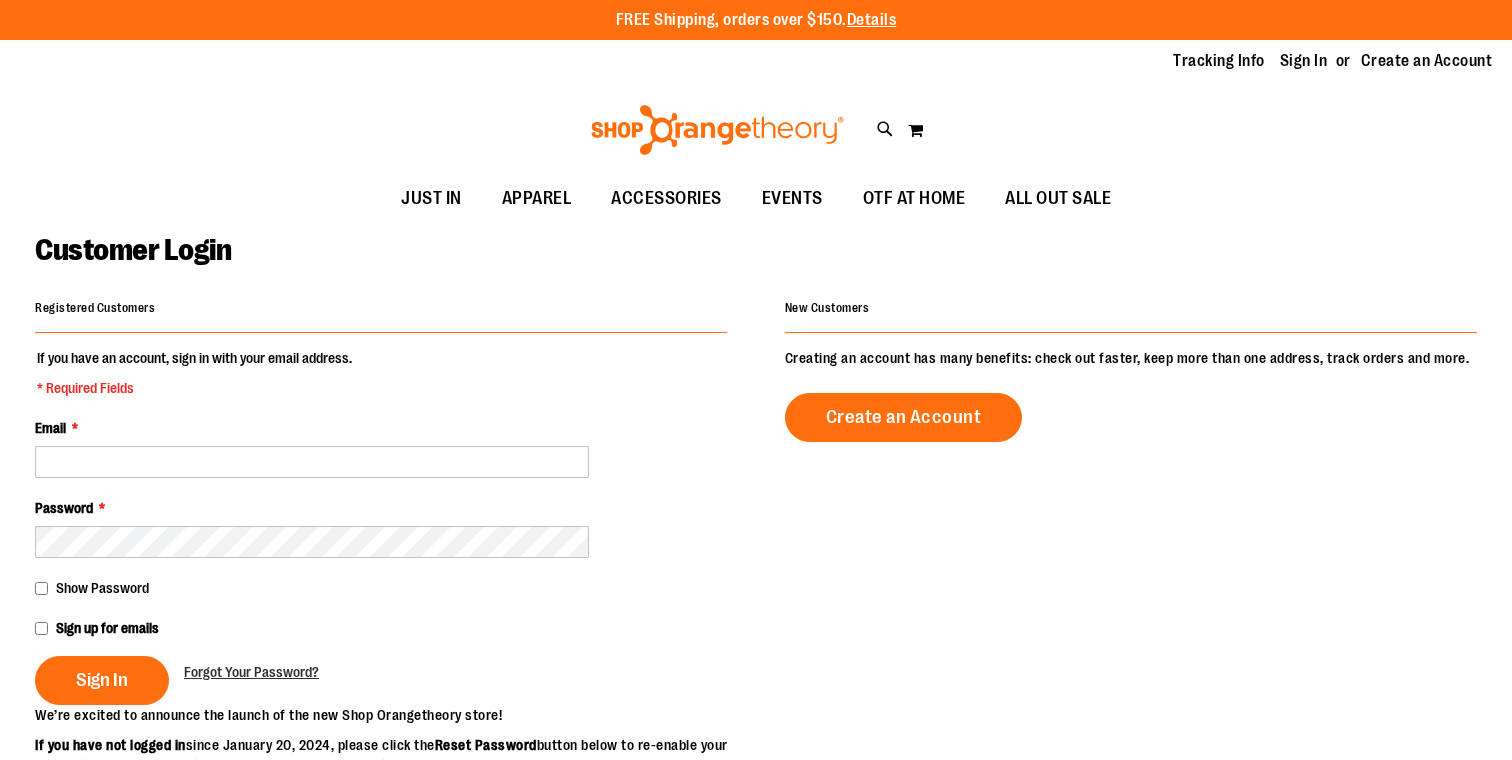 scroll, scrollTop: 0, scrollLeft: 0, axis: both 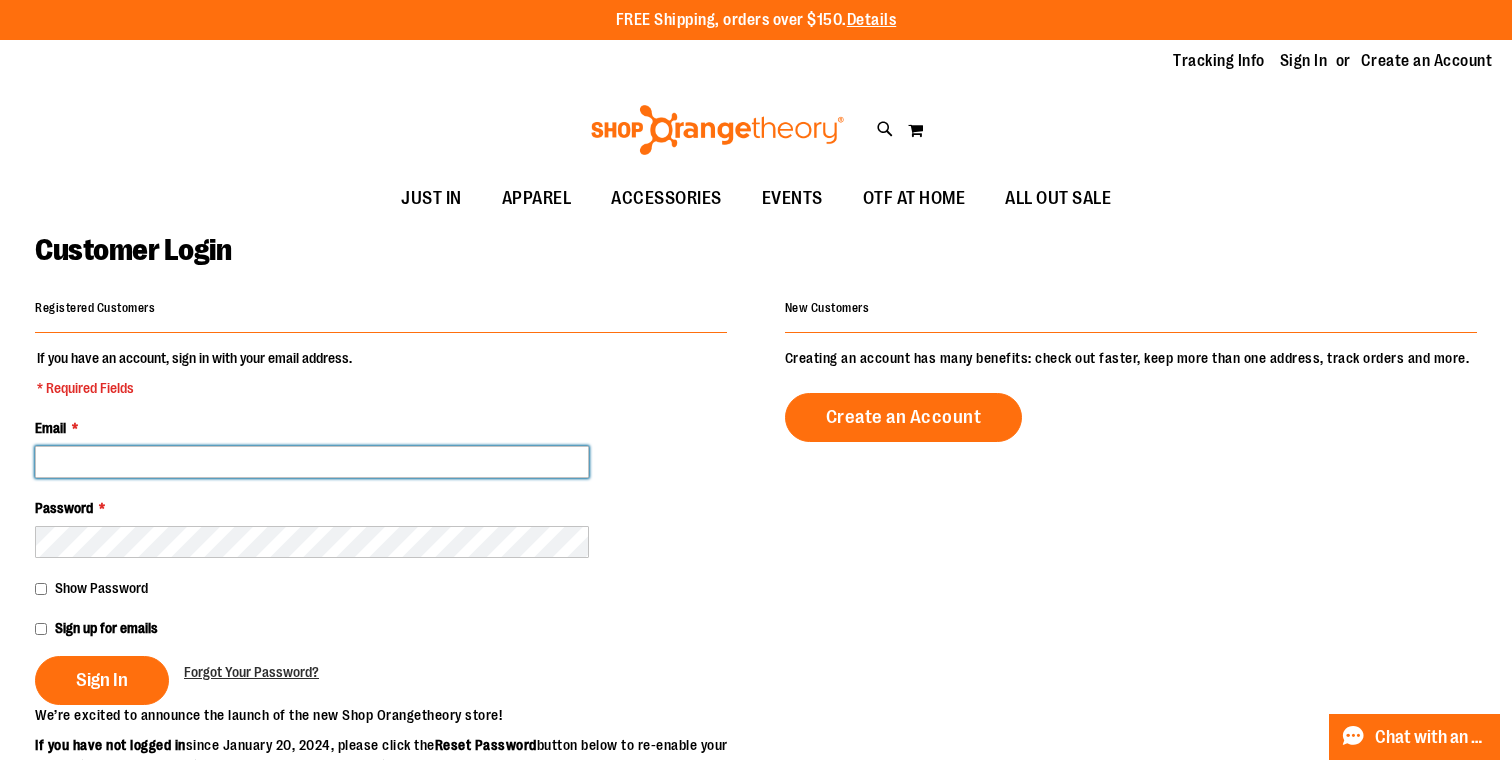 type on "**********" 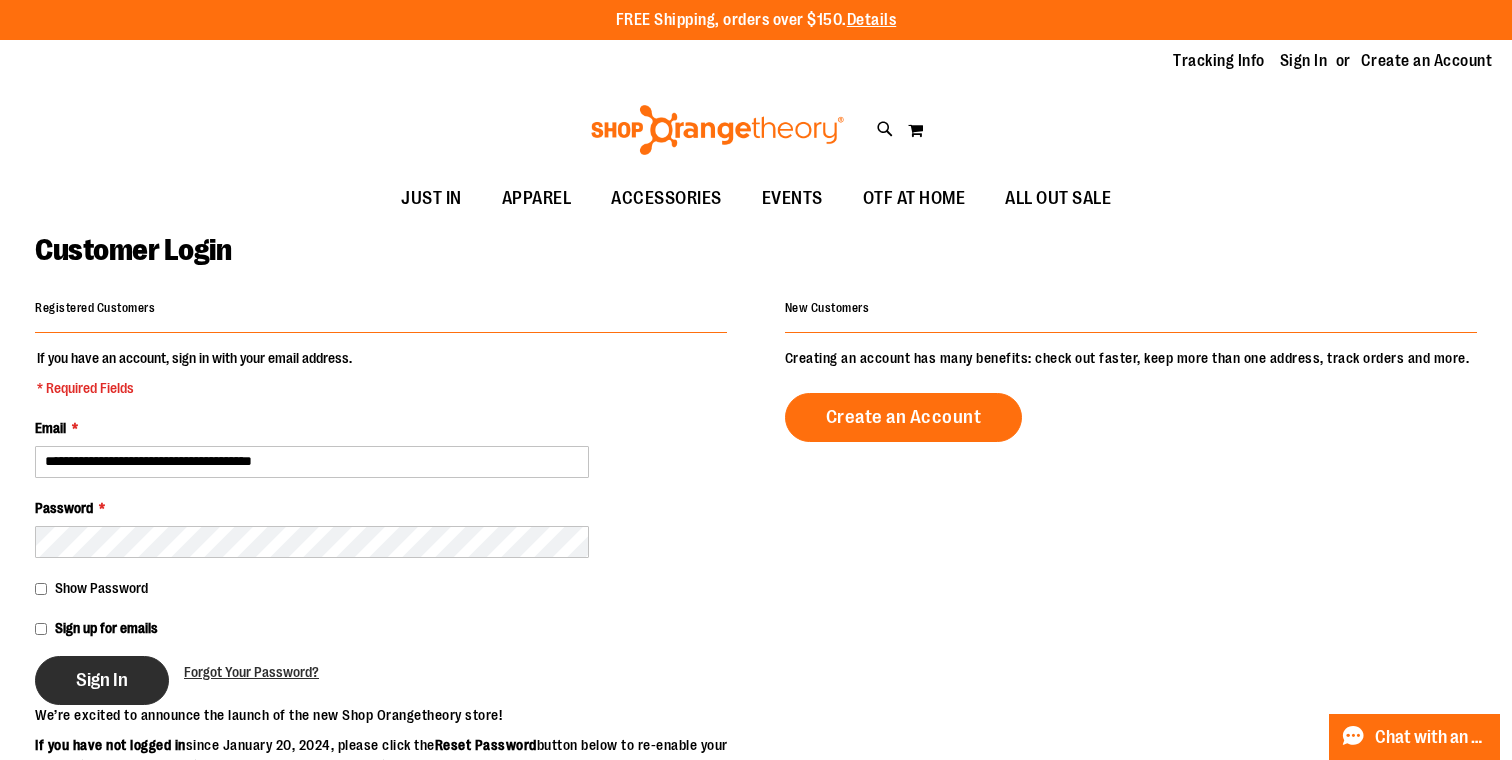 click on "Sign In" at bounding box center [102, 680] 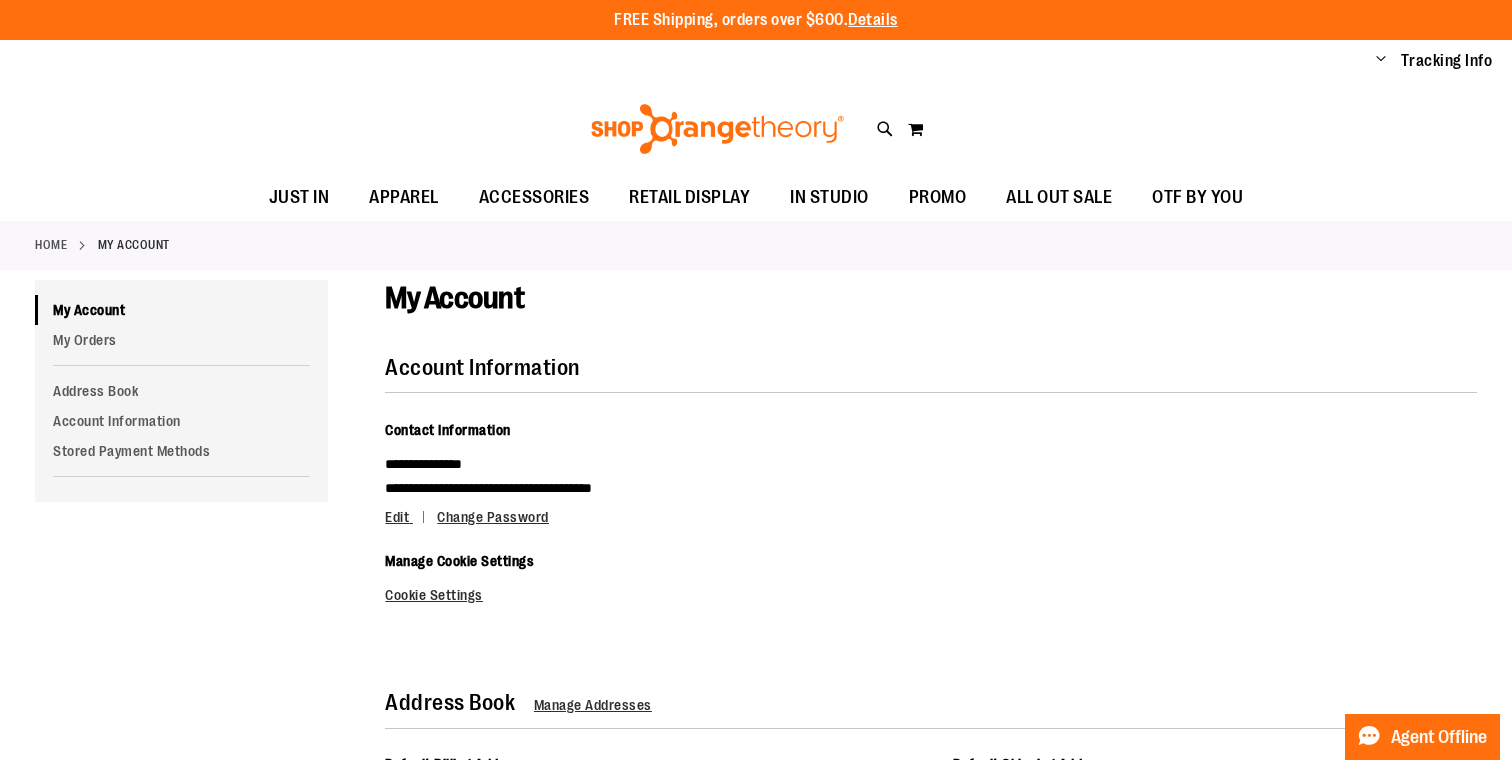 scroll, scrollTop: 0, scrollLeft: 0, axis: both 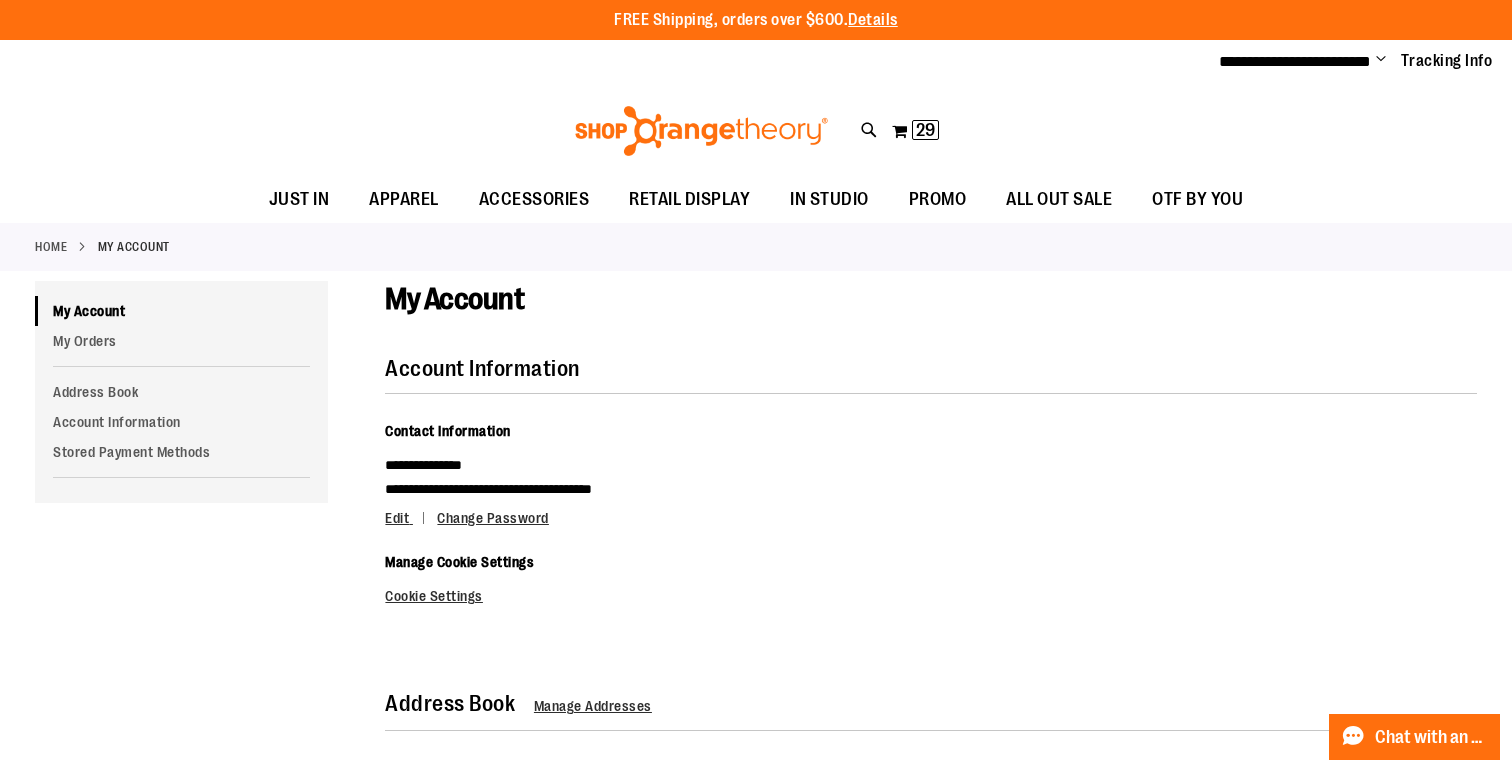 click on "Toggle Nav
Search
Popular Suggestions
Advanced Search" at bounding box center (756, 131) 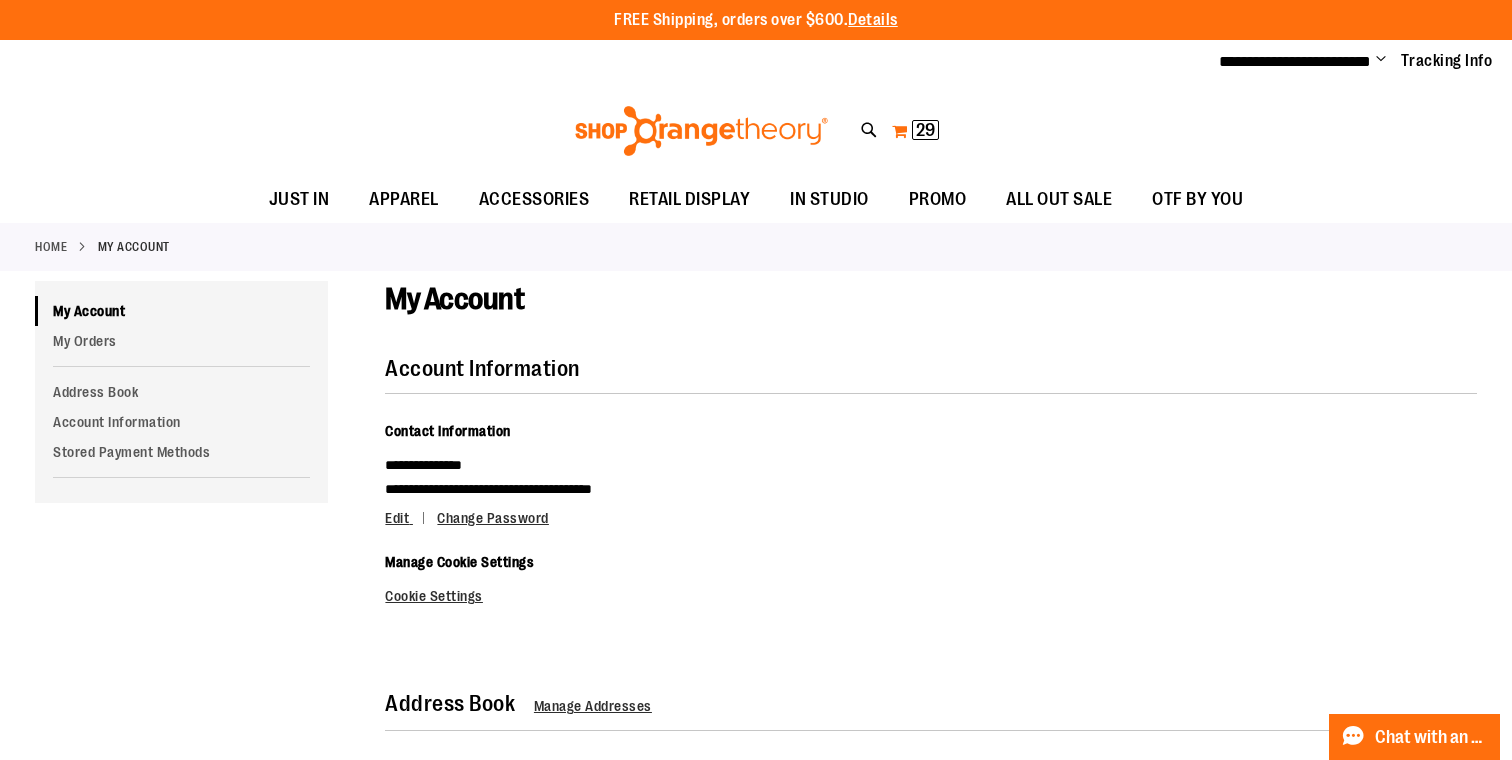 click on "My Cart
29
29
items" at bounding box center [915, 131] 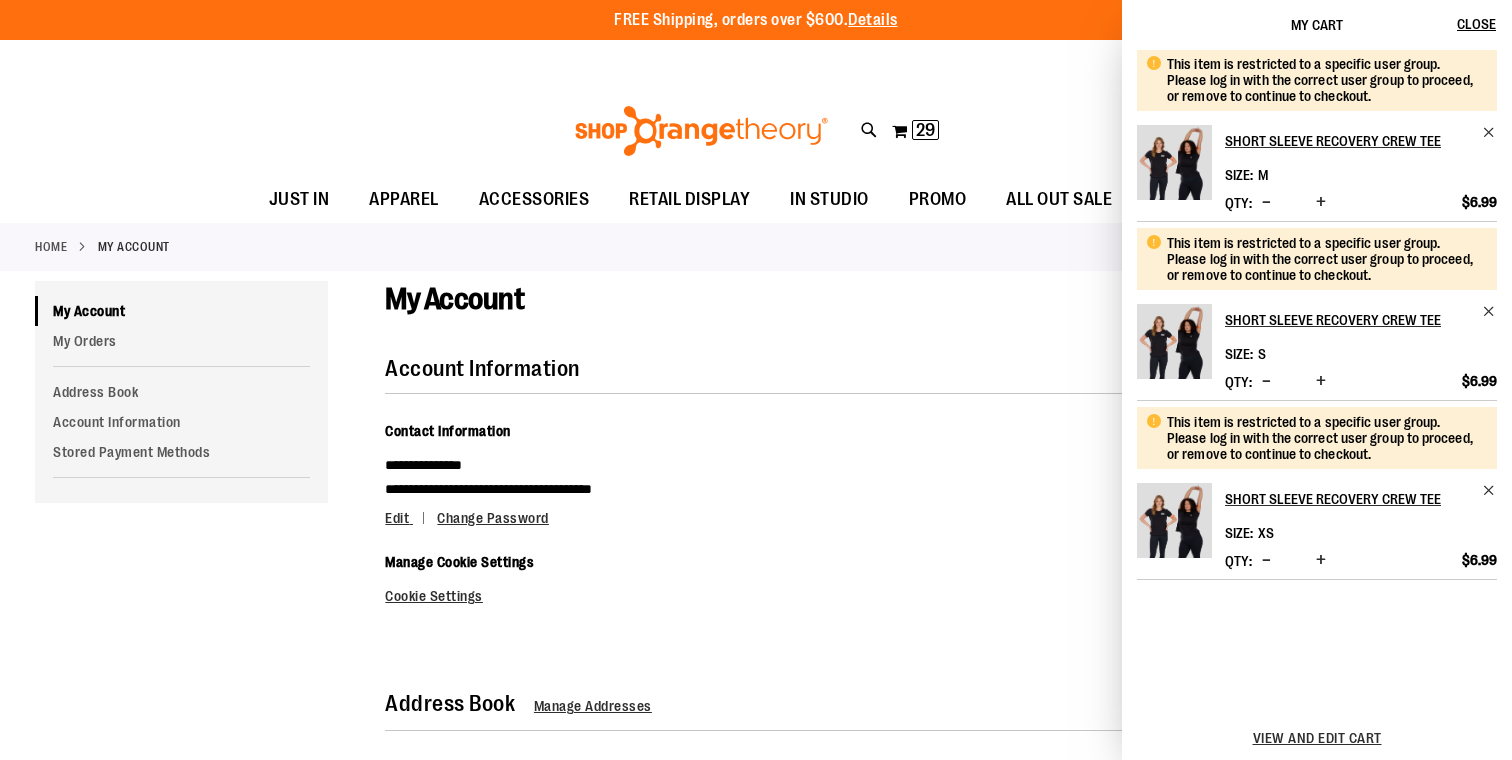 scroll, scrollTop: 324, scrollLeft: 0, axis: vertical 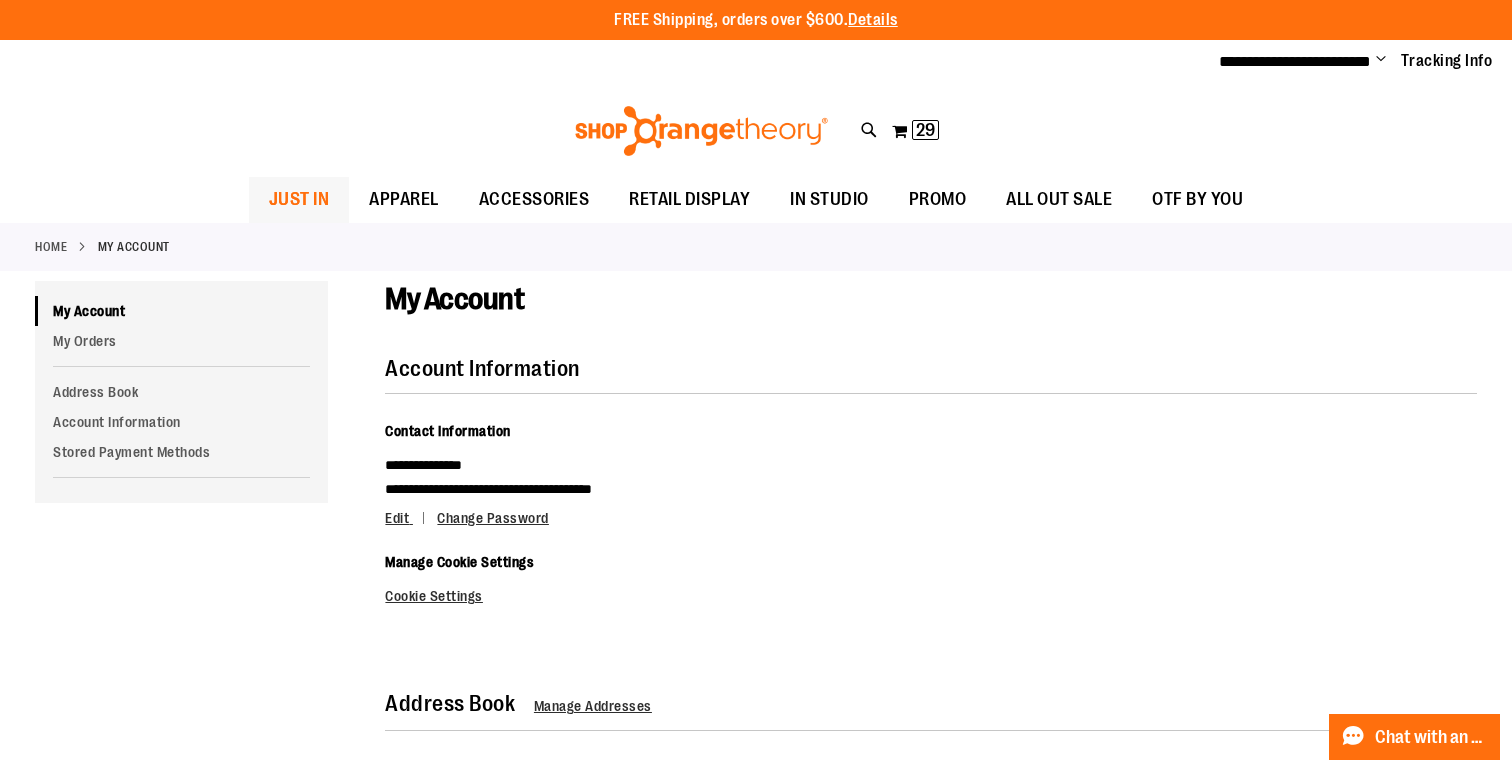 click on "JUST IN" at bounding box center [299, 199] 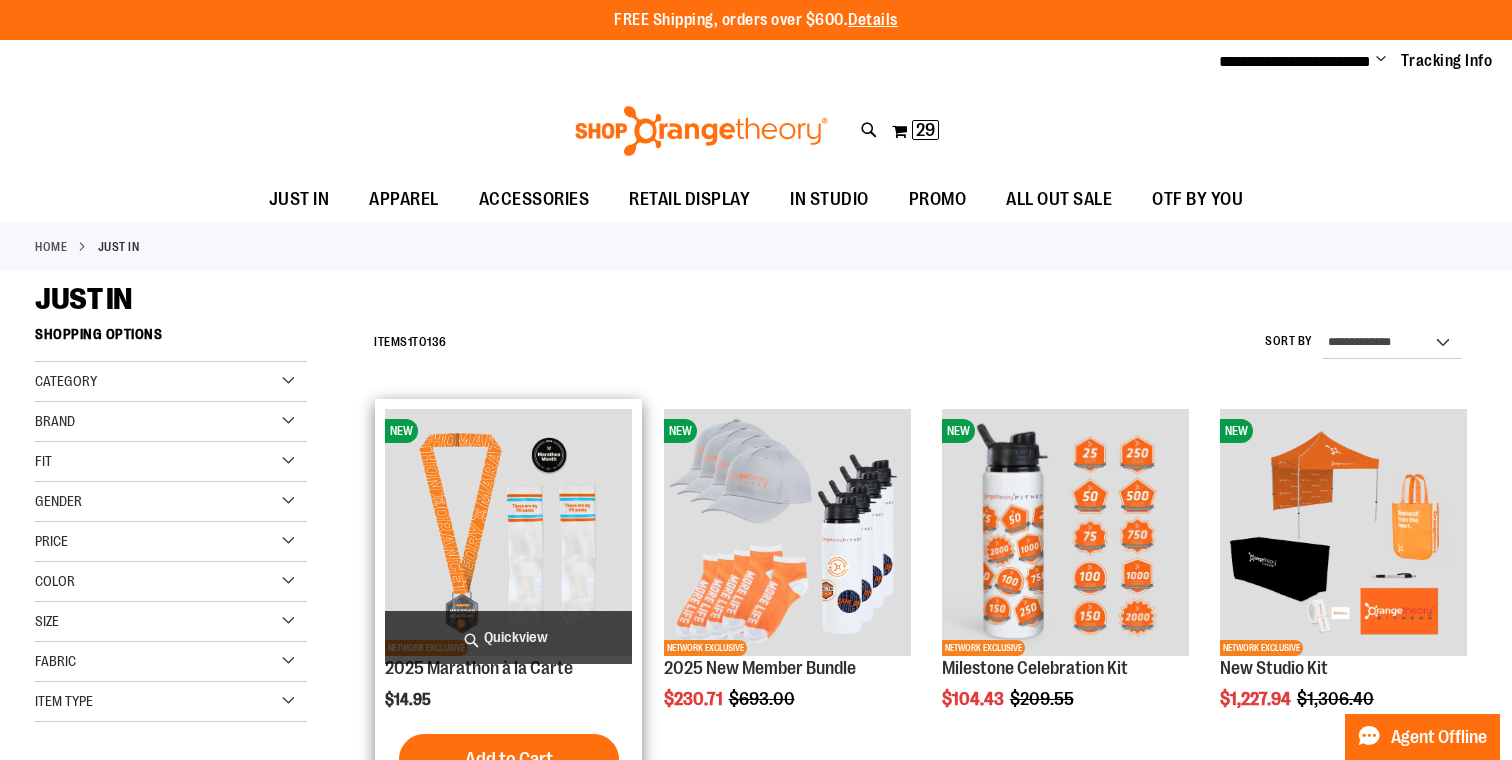 scroll, scrollTop: 0, scrollLeft: 0, axis: both 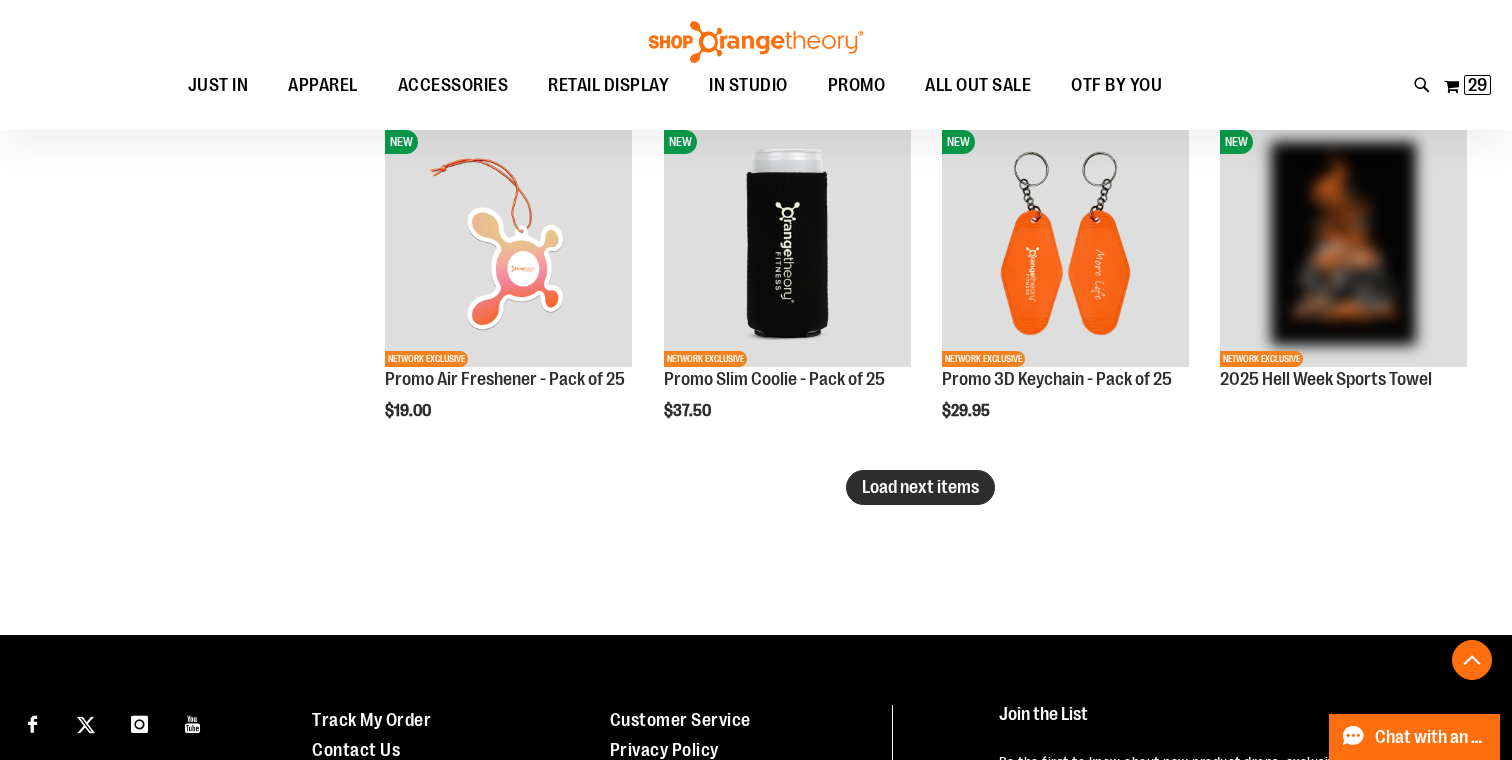 click on "Load next items" at bounding box center [920, 487] 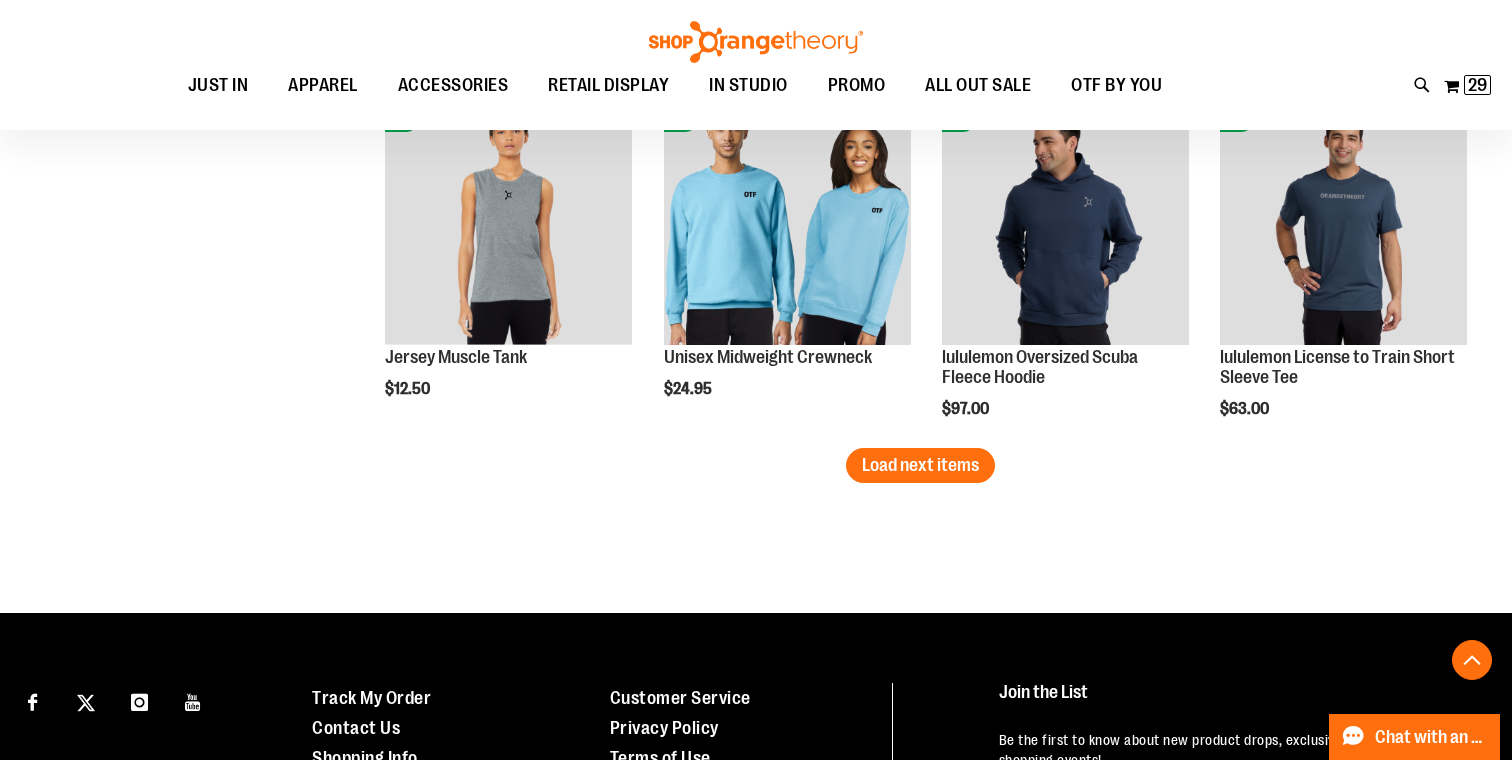 scroll, scrollTop: 4128, scrollLeft: 0, axis: vertical 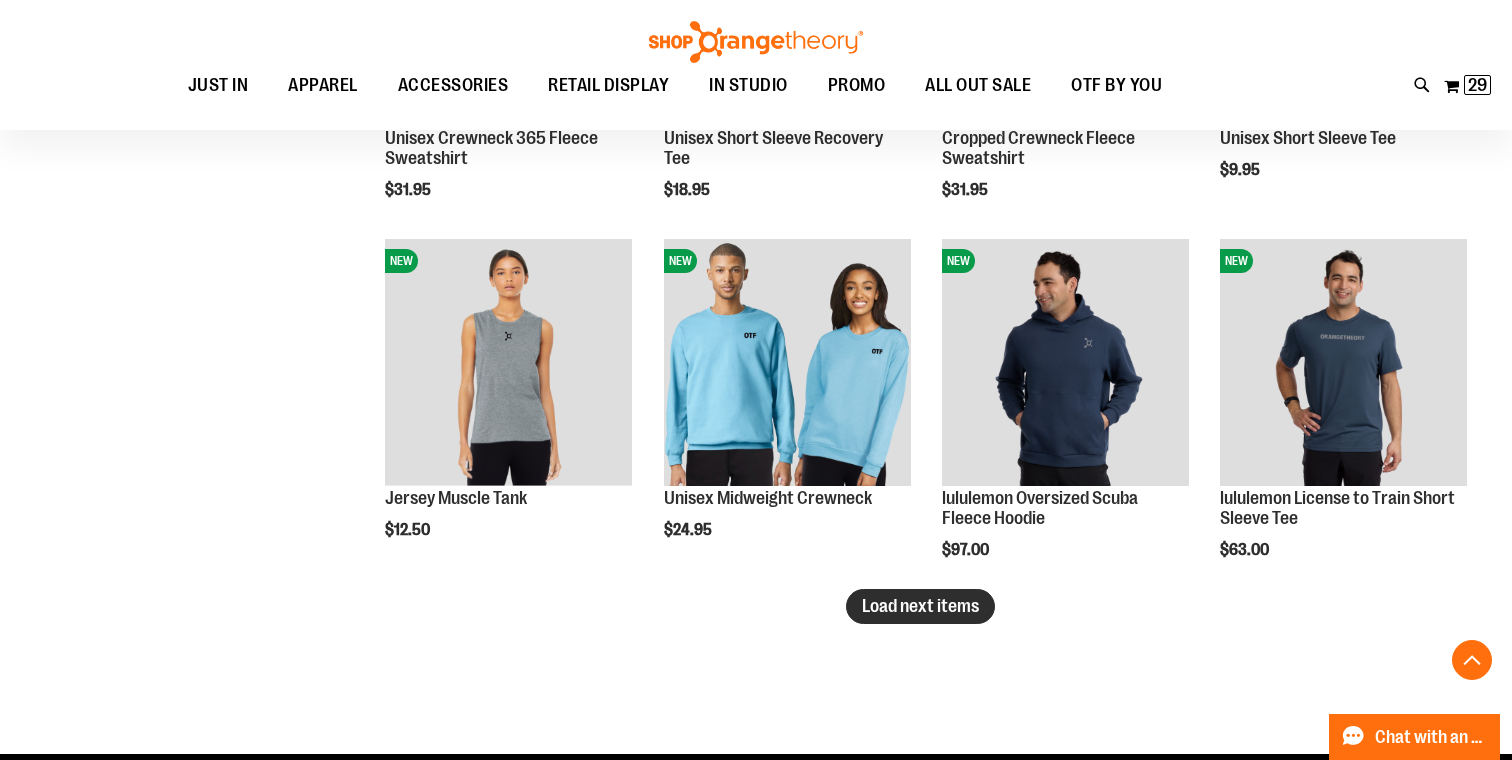click on "Load next items" at bounding box center (920, 606) 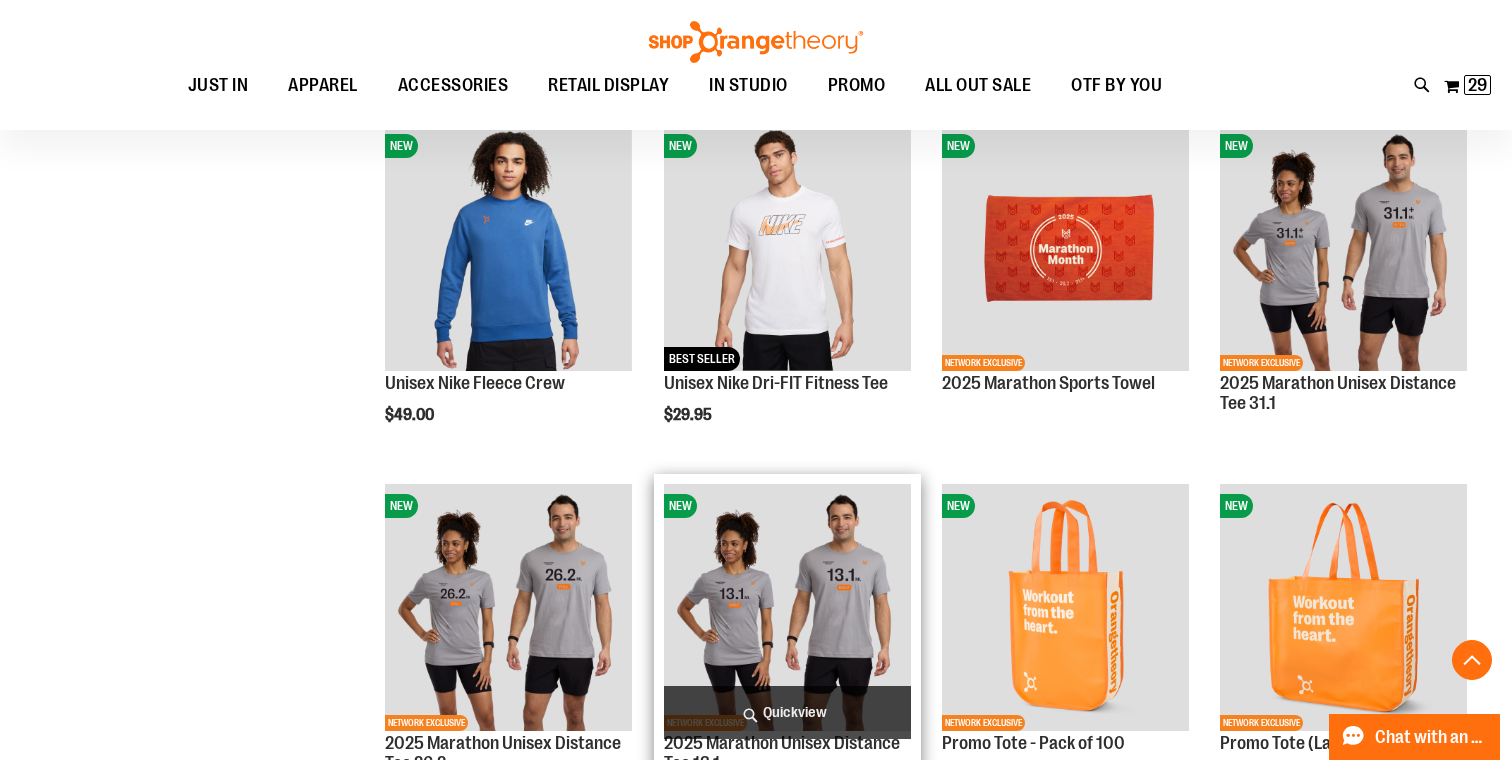 scroll, scrollTop: 4967, scrollLeft: 0, axis: vertical 